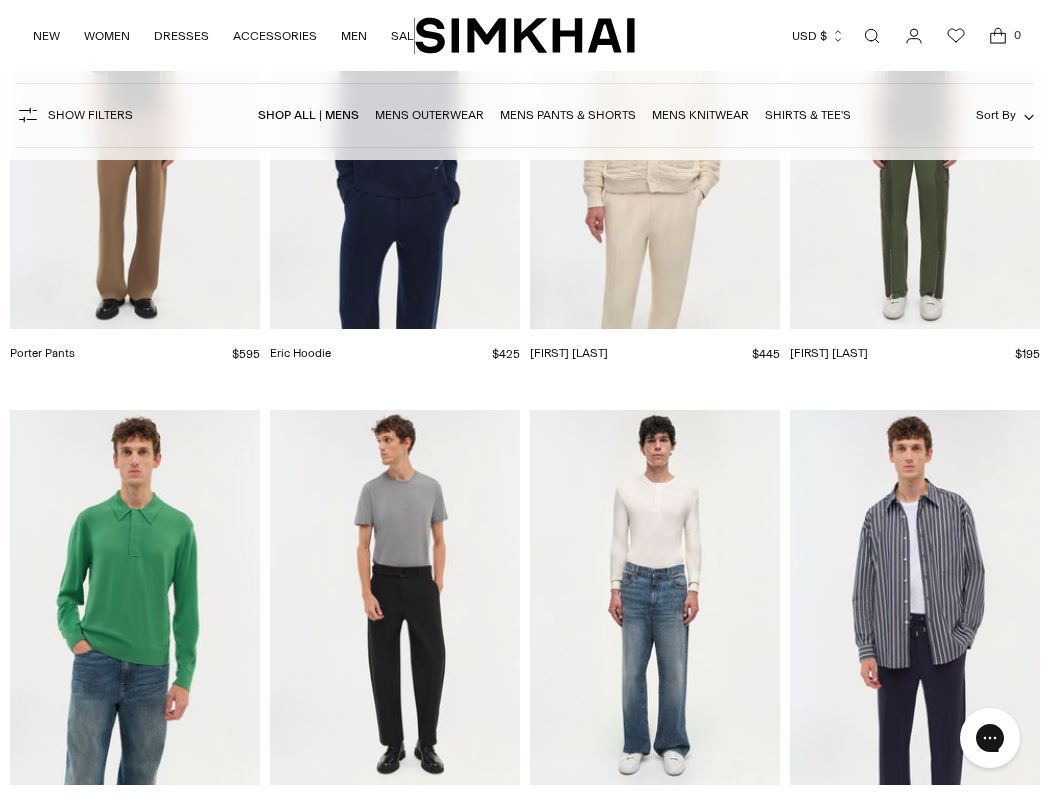 scroll, scrollTop: 4867, scrollLeft: 0, axis: vertical 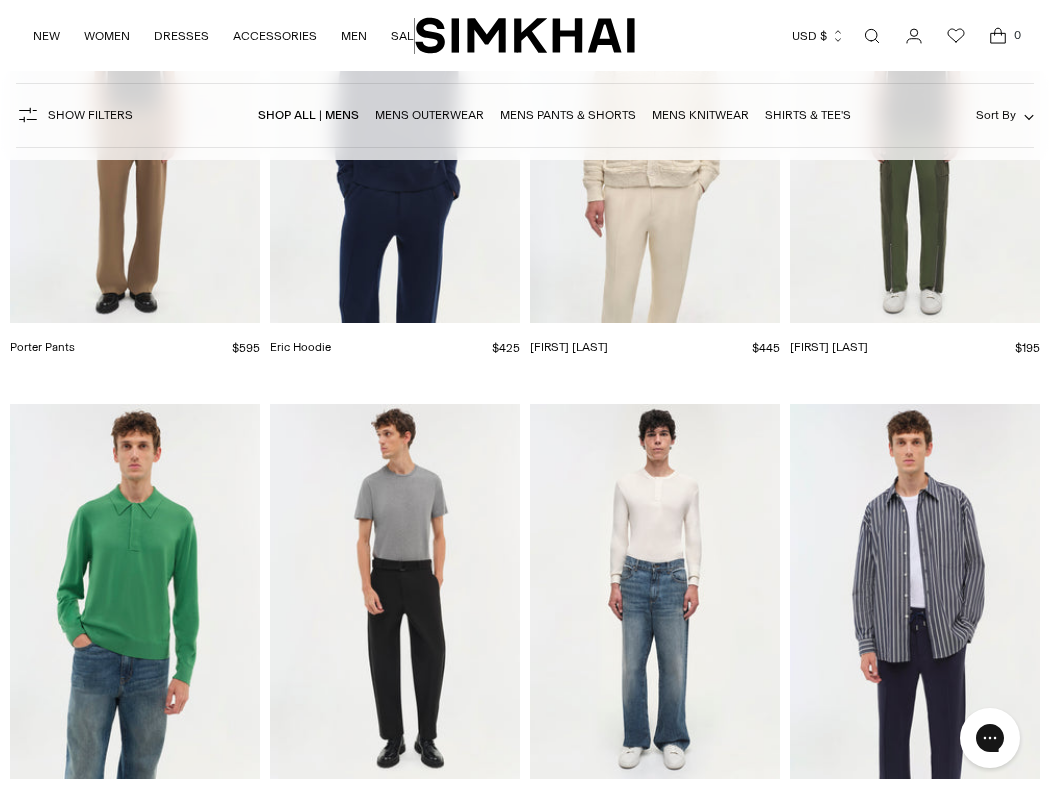 click at bounding box center [0, 0] 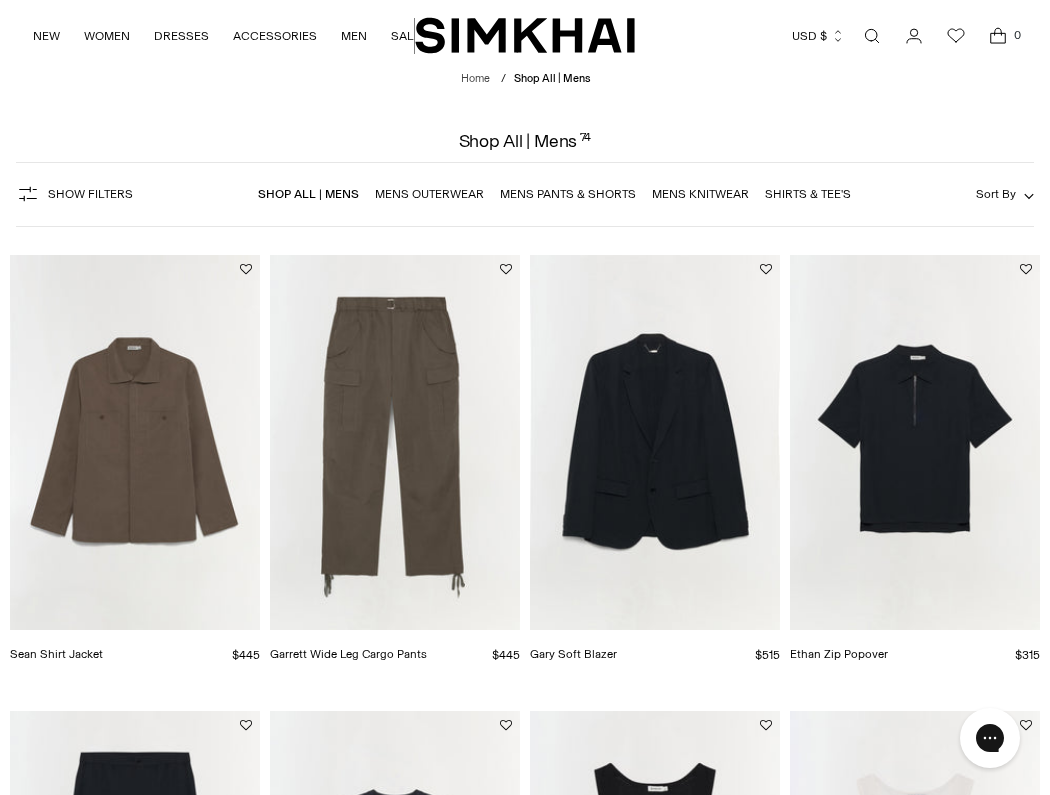 scroll, scrollTop: 0, scrollLeft: 0, axis: both 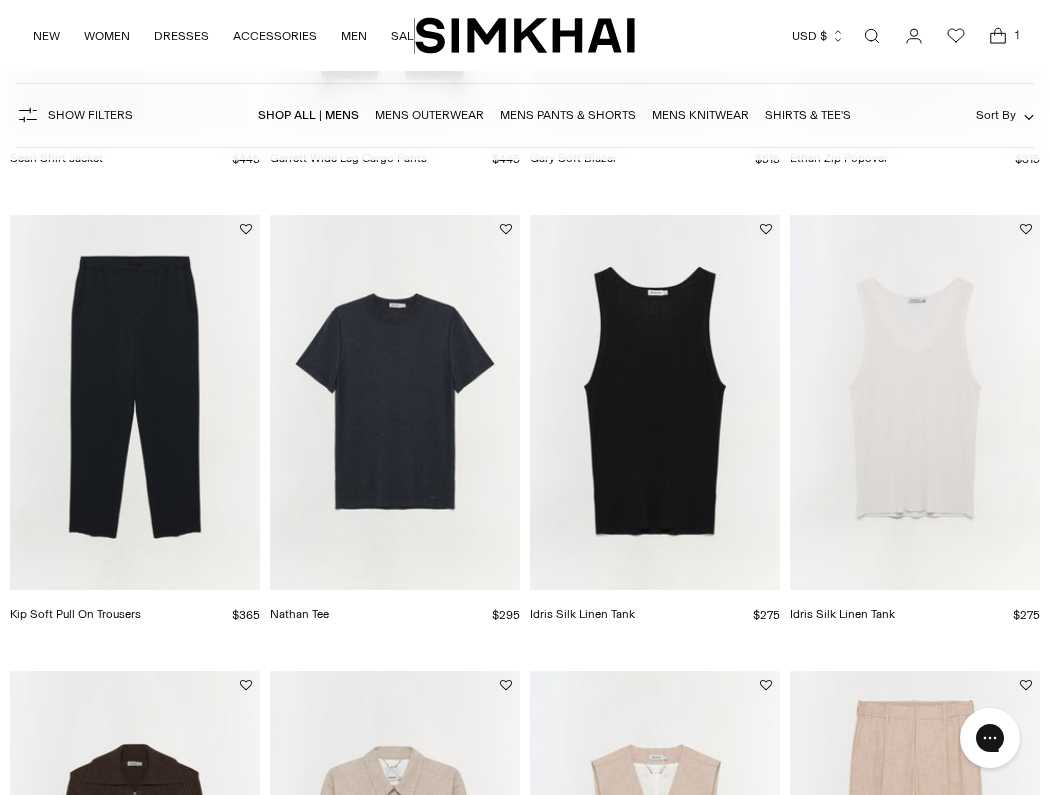 click at bounding box center [0, 0] 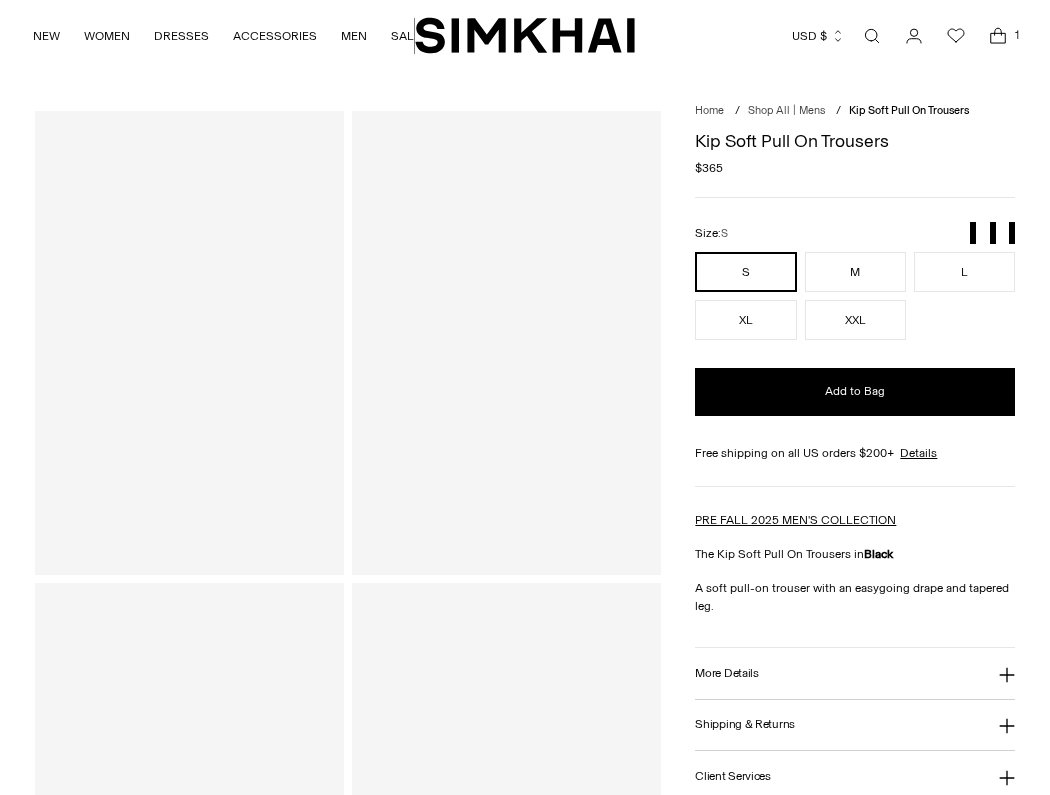 scroll, scrollTop: 0, scrollLeft: 0, axis: both 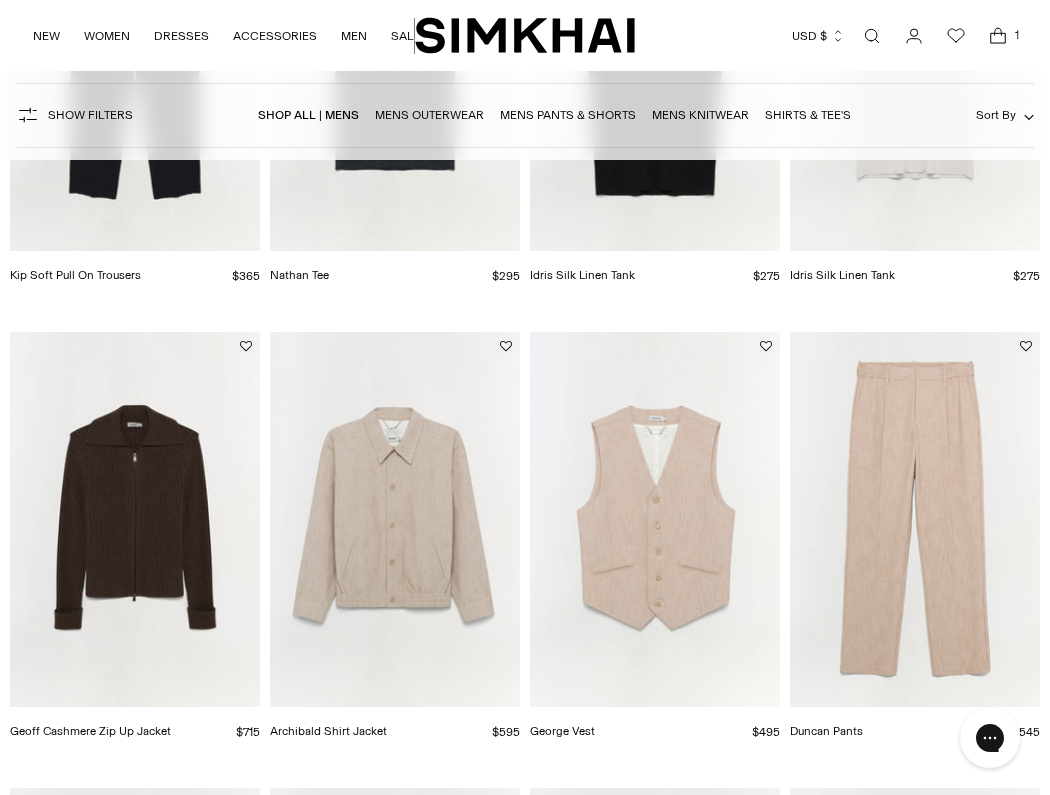 click at bounding box center (0, 0) 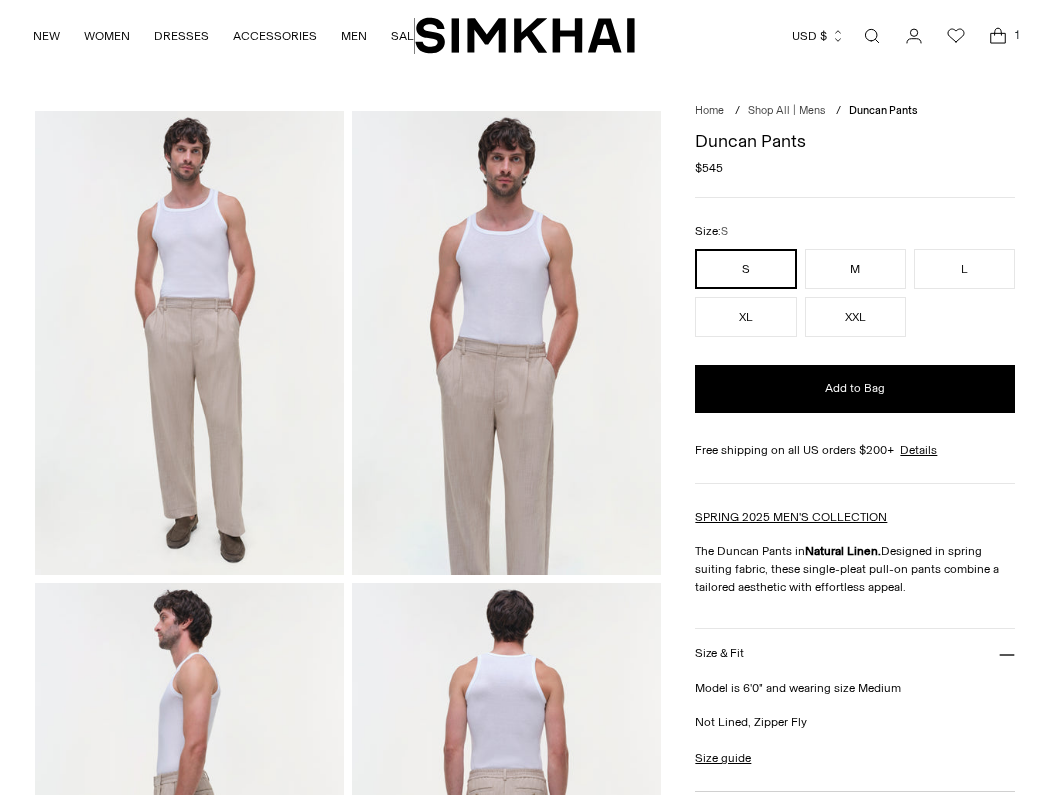 scroll, scrollTop: 0, scrollLeft: 0, axis: both 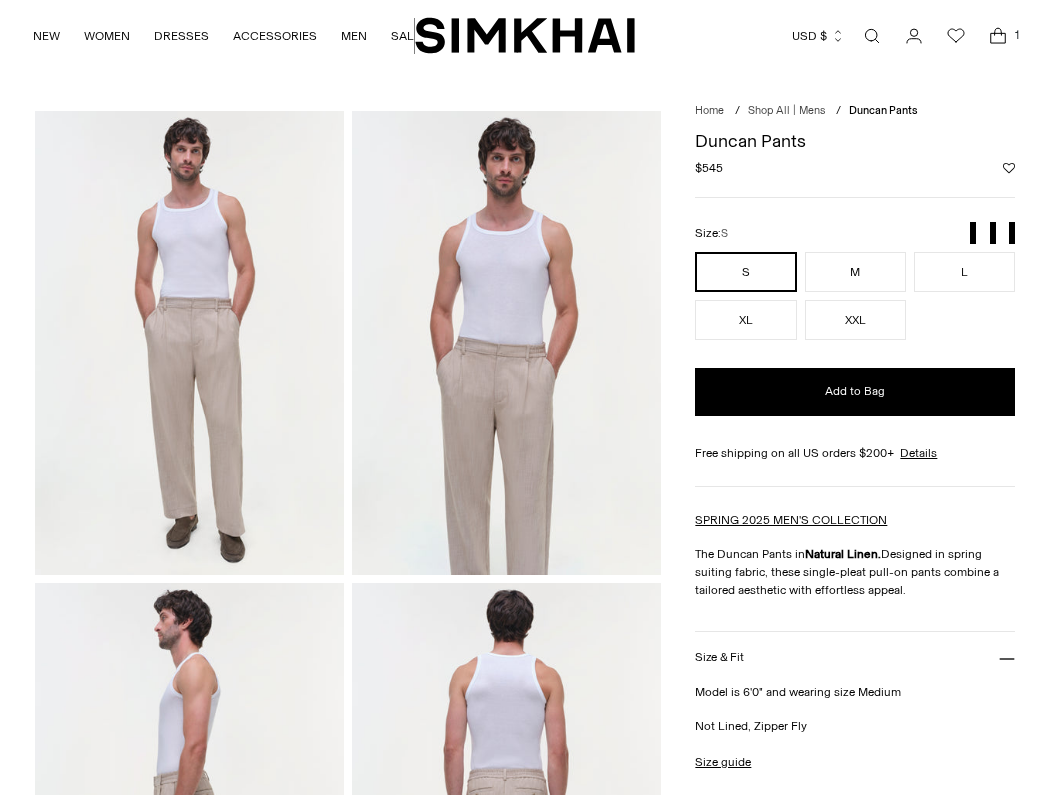 click at bounding box center (189, 343) 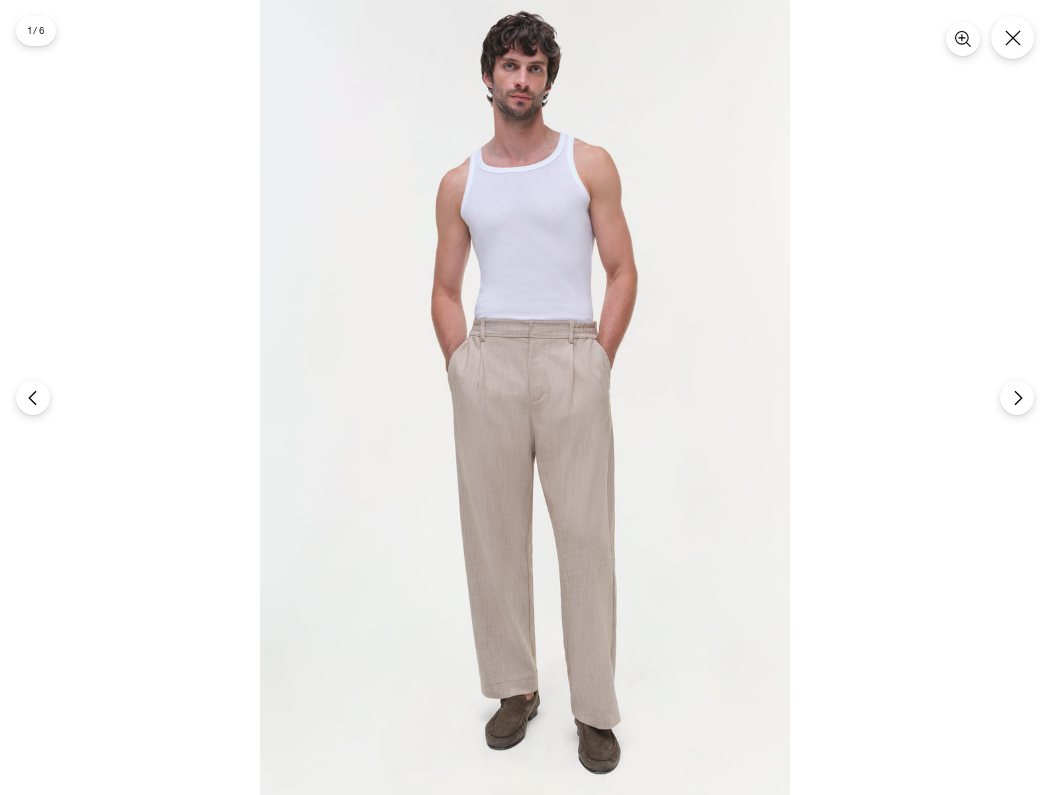 click at bounding box center [525, 397] 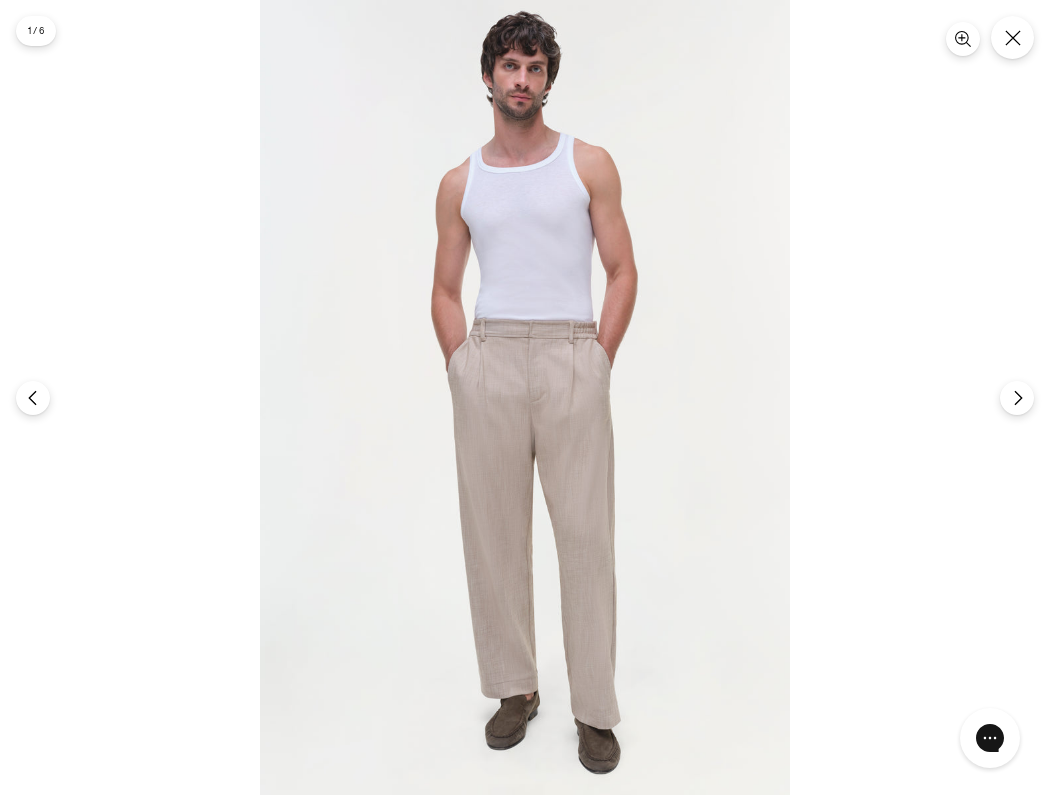 scroll, scrollTop: 0, scrollLeft: 0, axis: both 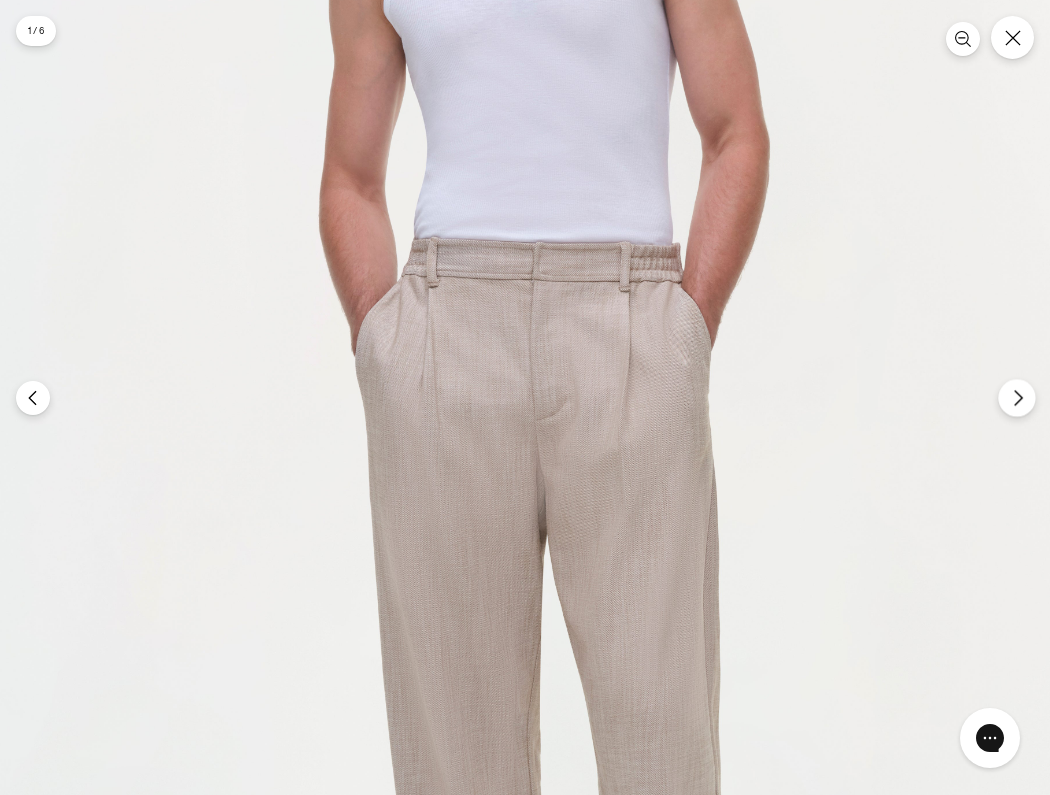 click 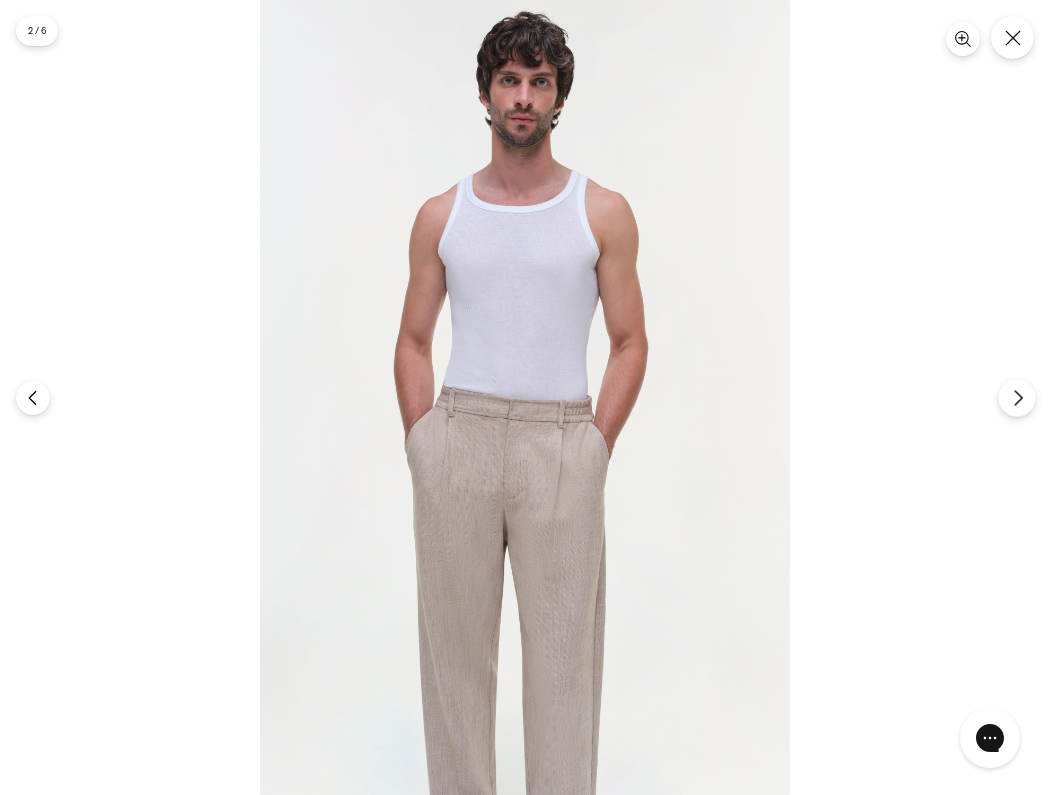 click 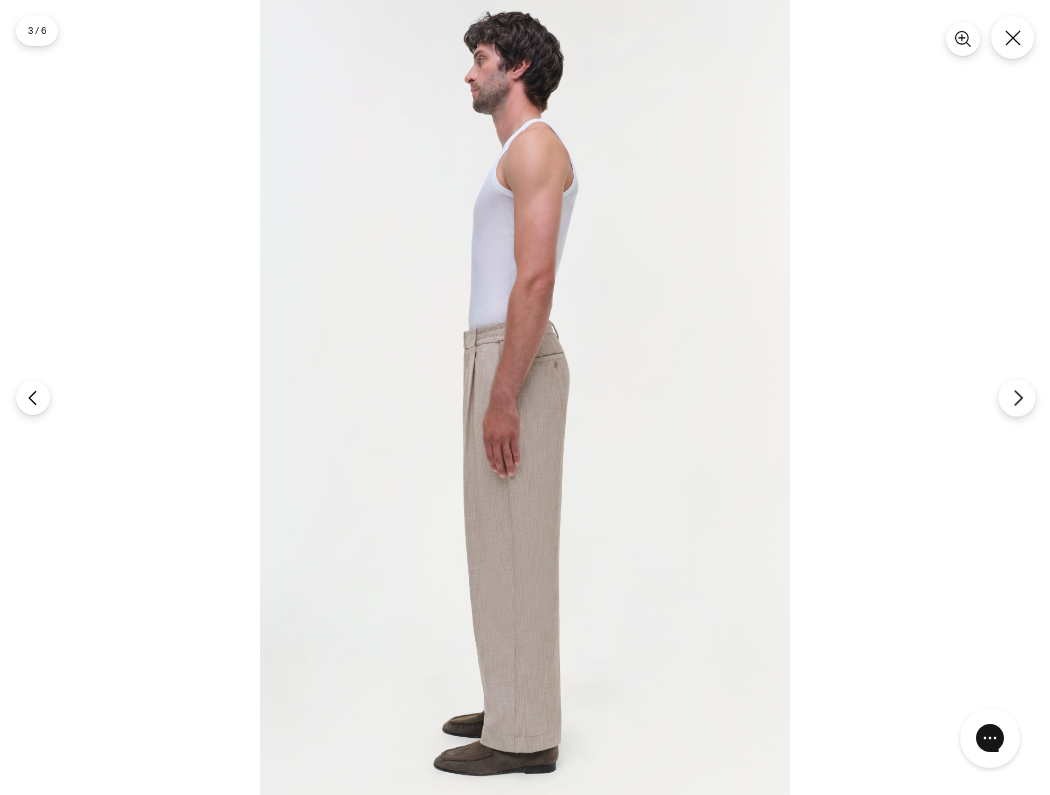 click 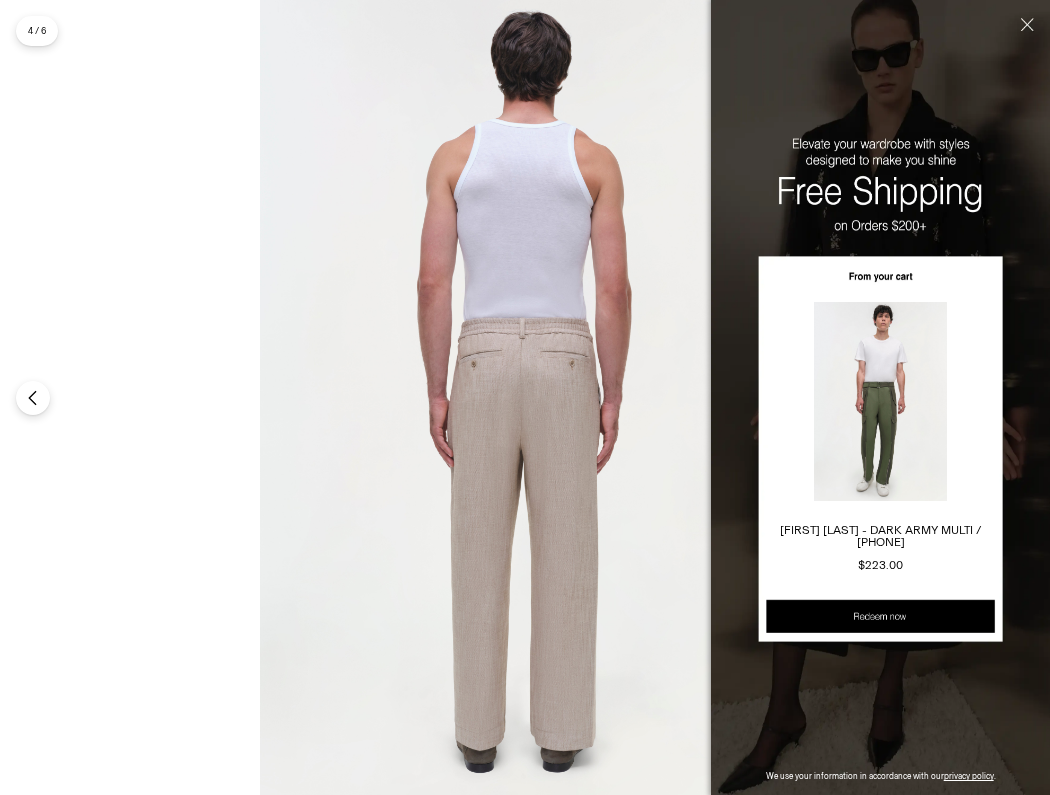 click at bounding box center [1024, 59] 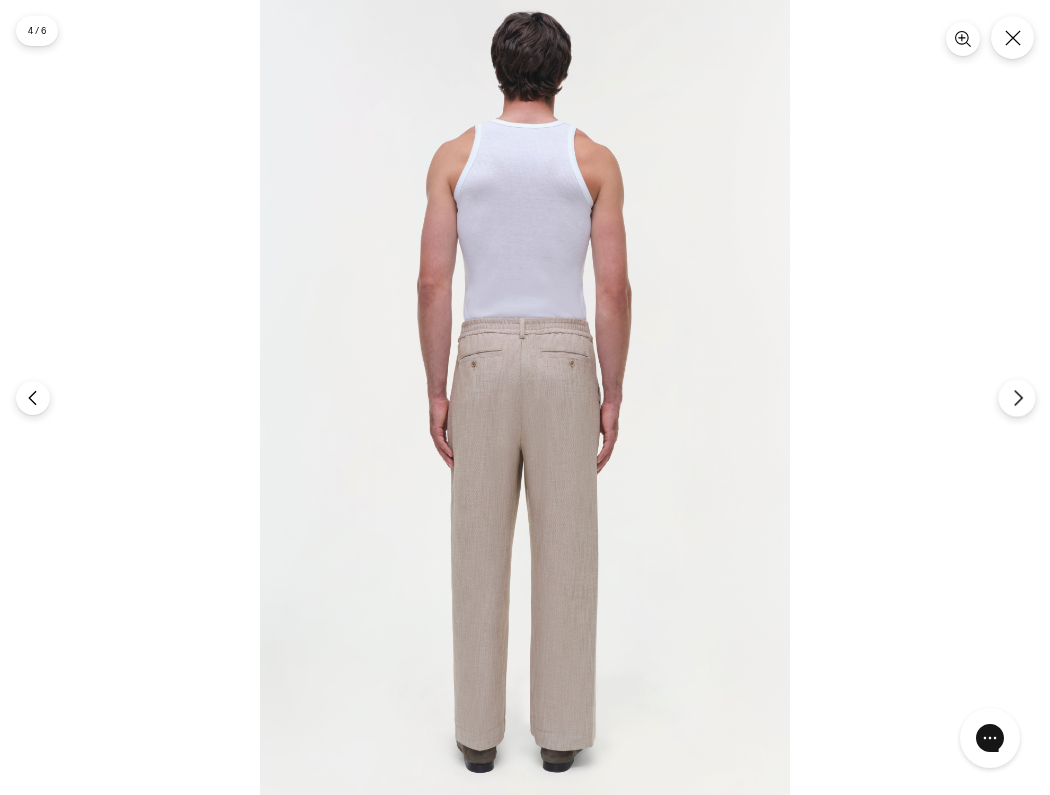 click 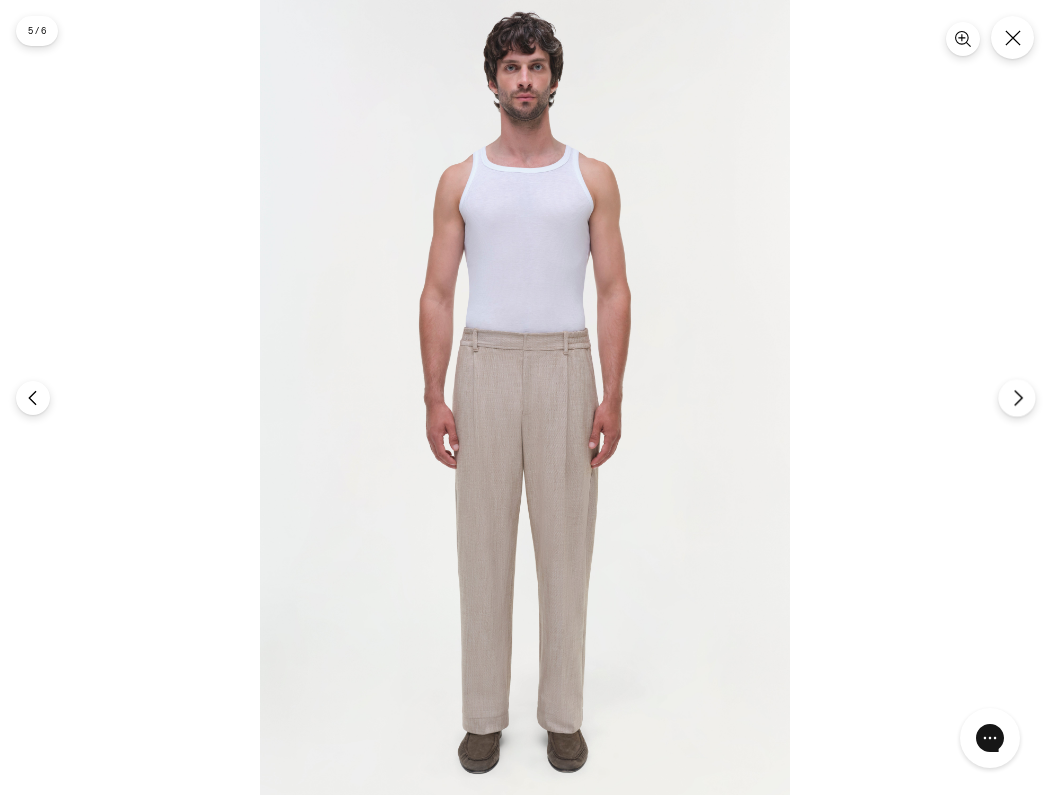click 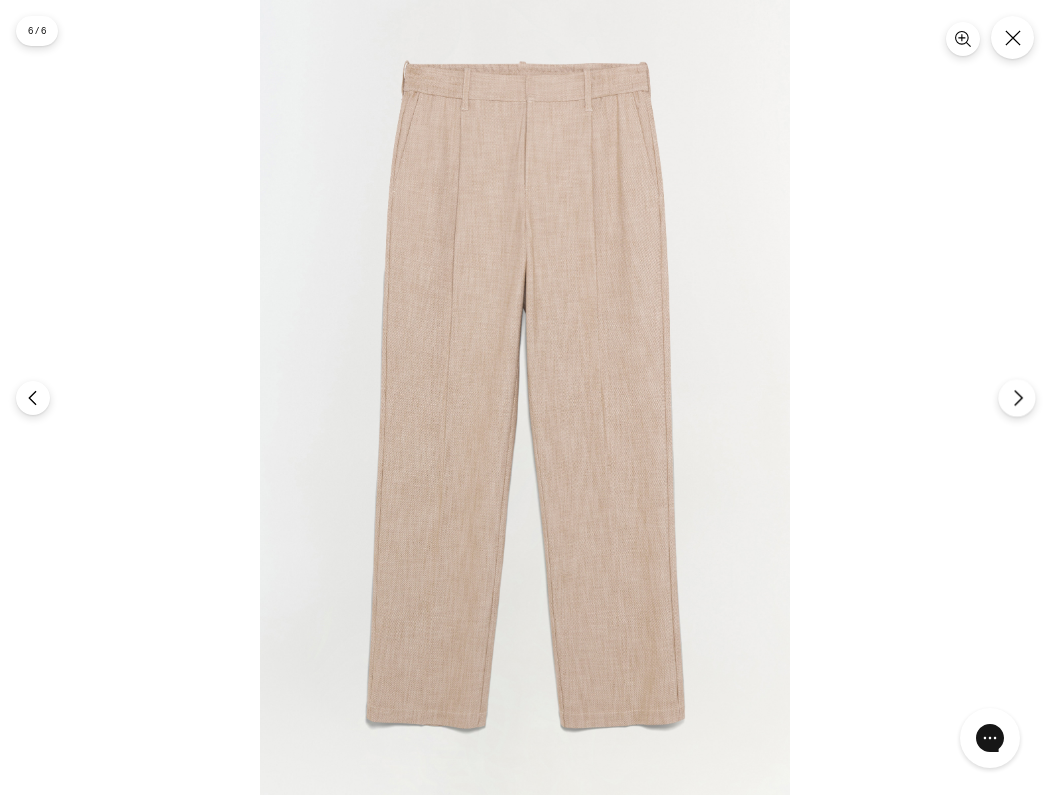 click 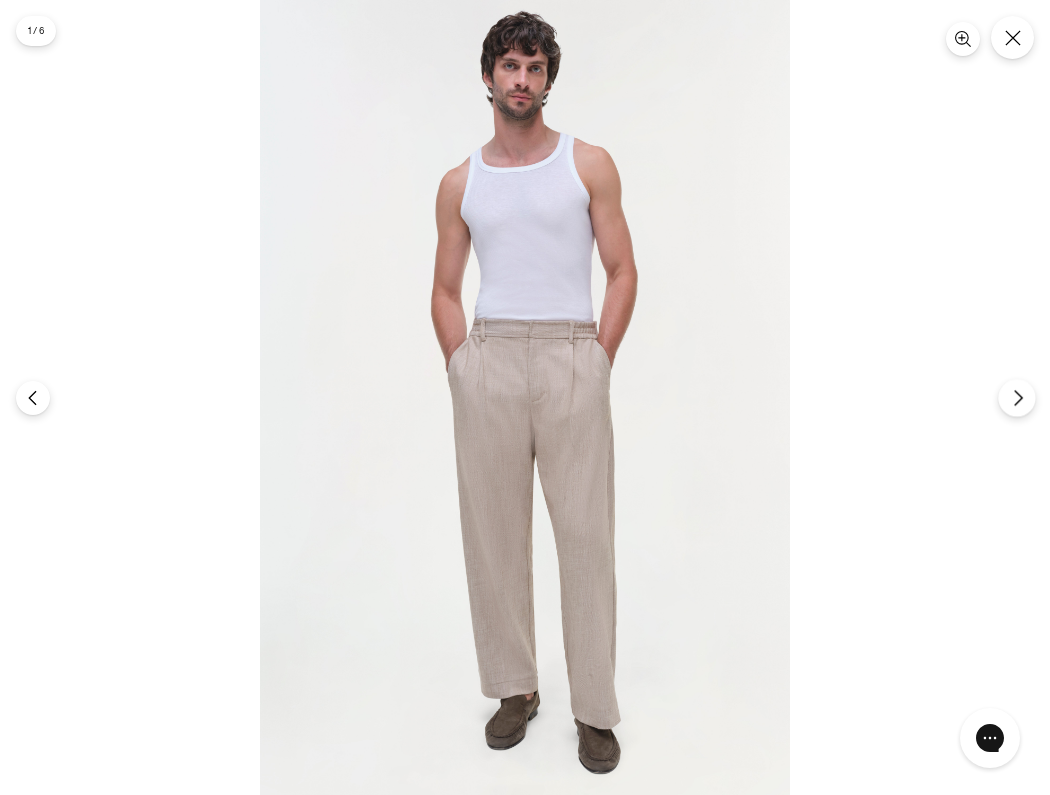 click 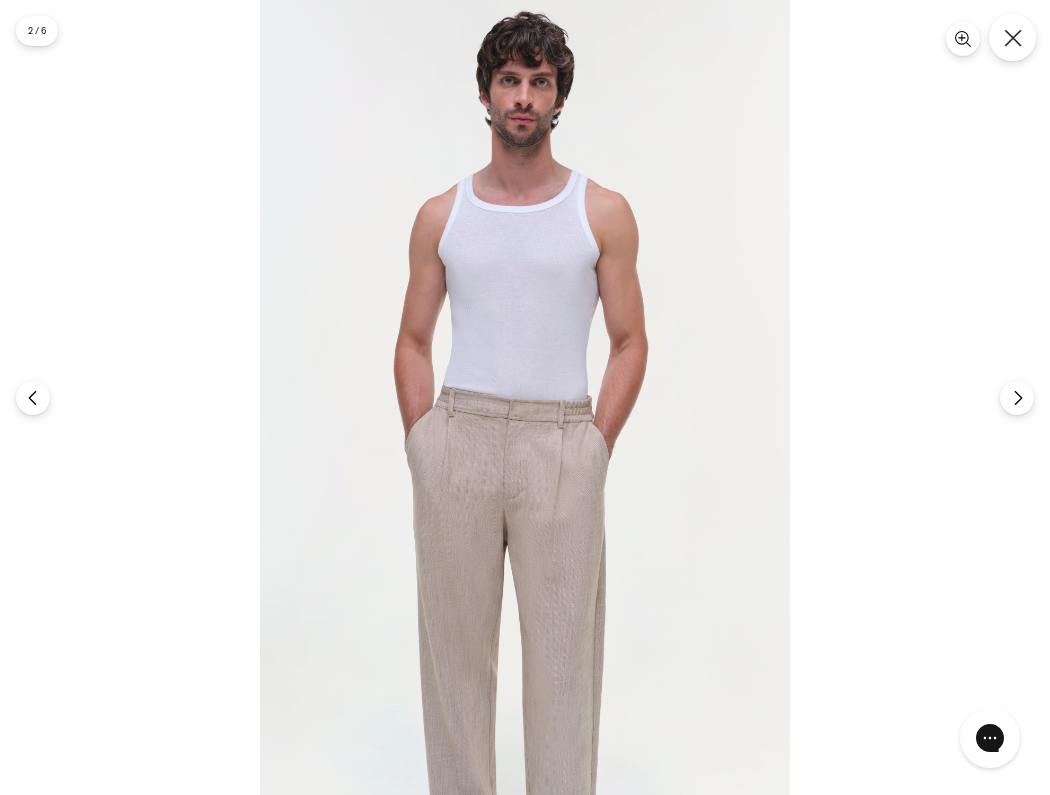 click 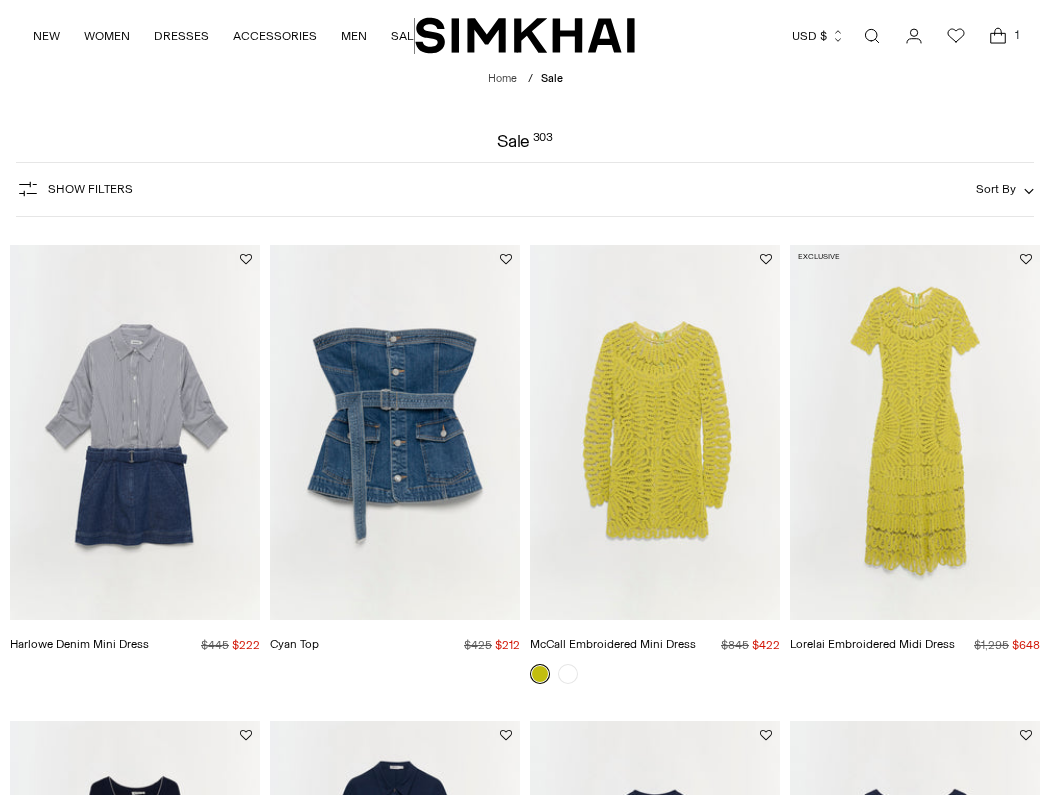 scroll, scrollTop: 0, scrollLeft: 0, axis: both 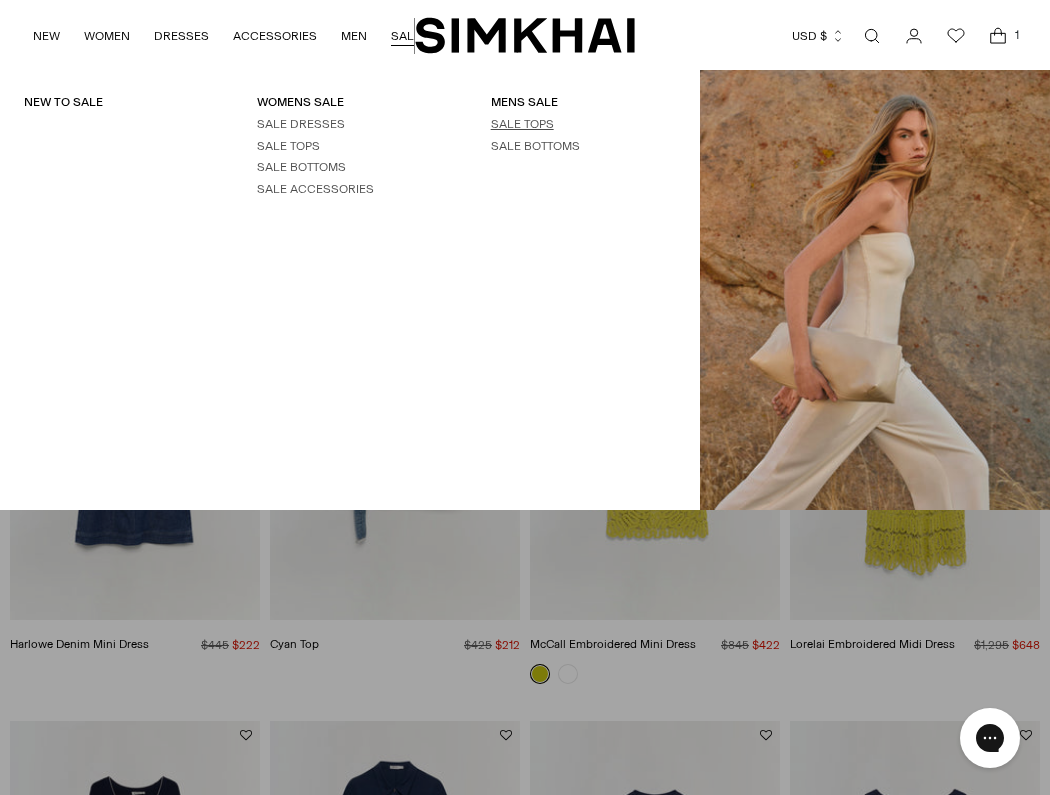 click on "SALE TOPS" at bounding box center [522, 124] 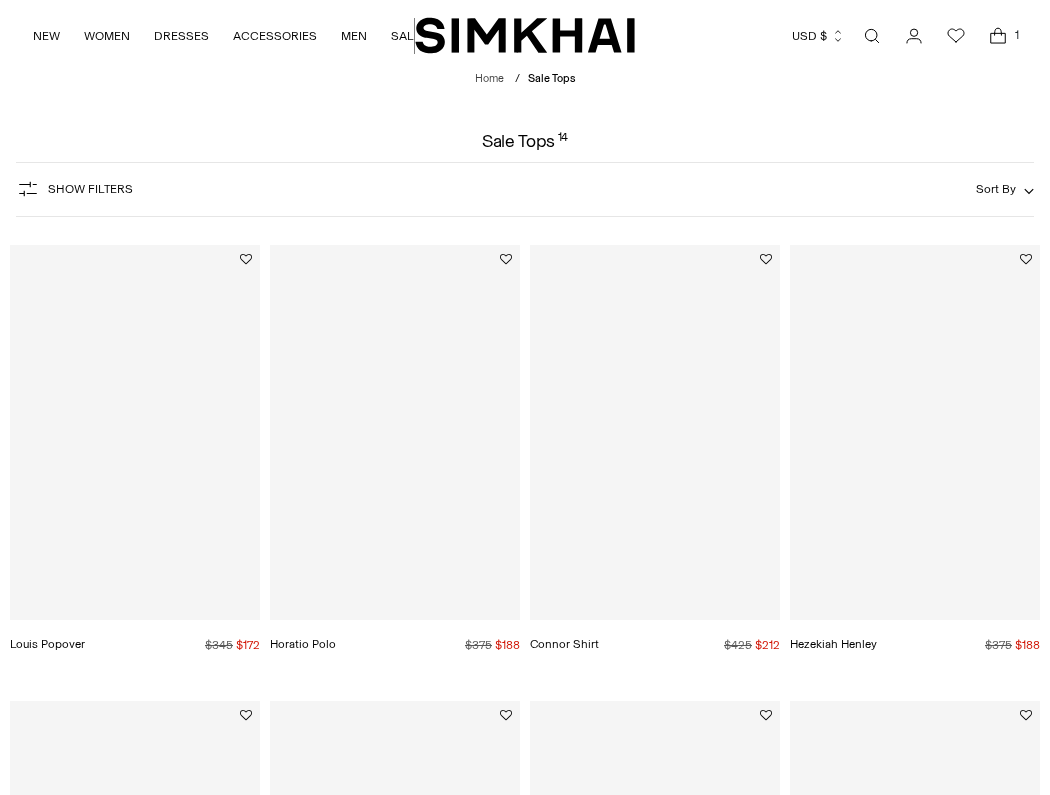 scroll, scrollTop: 0, scrollLeft: 0, axis: both 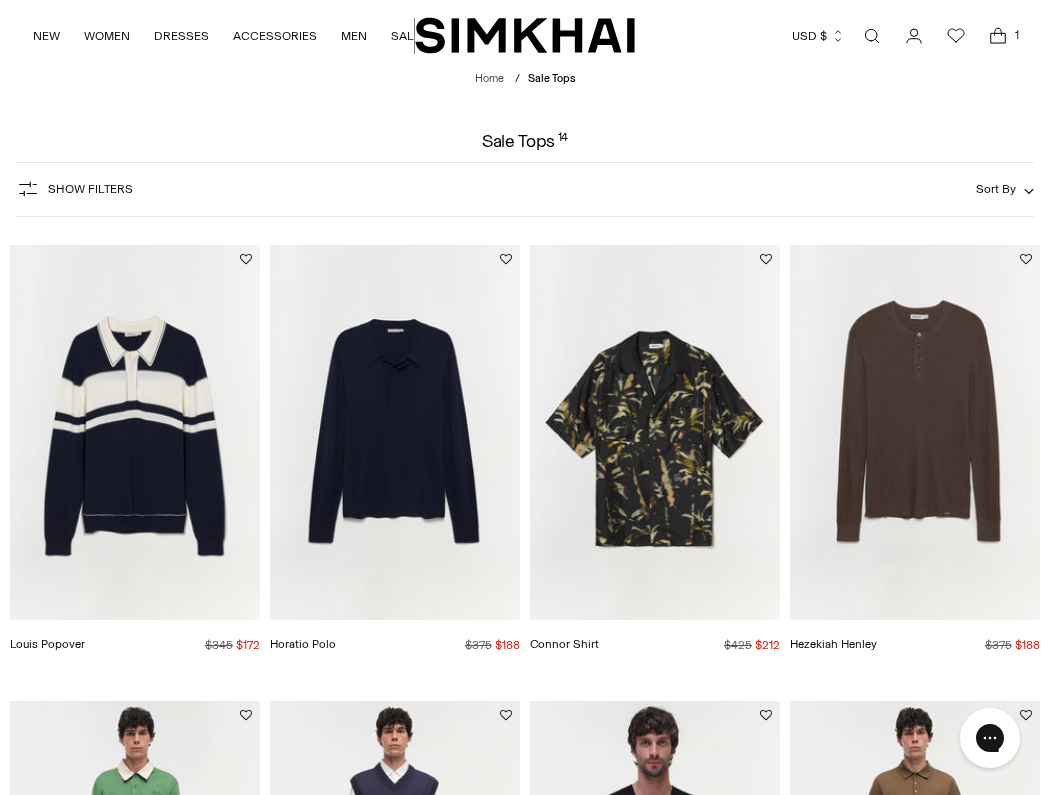 click at bounding box center [0, 0] 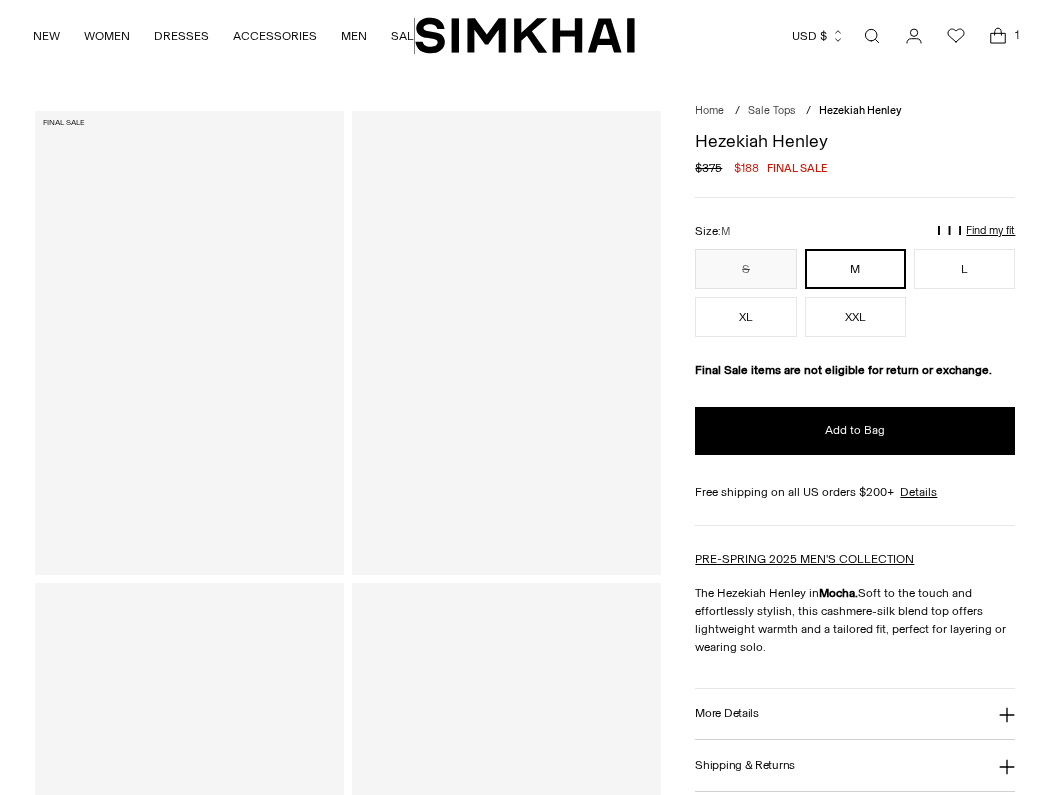 scroll, scrollTop: 0, scrollLeft: 0, axis: both 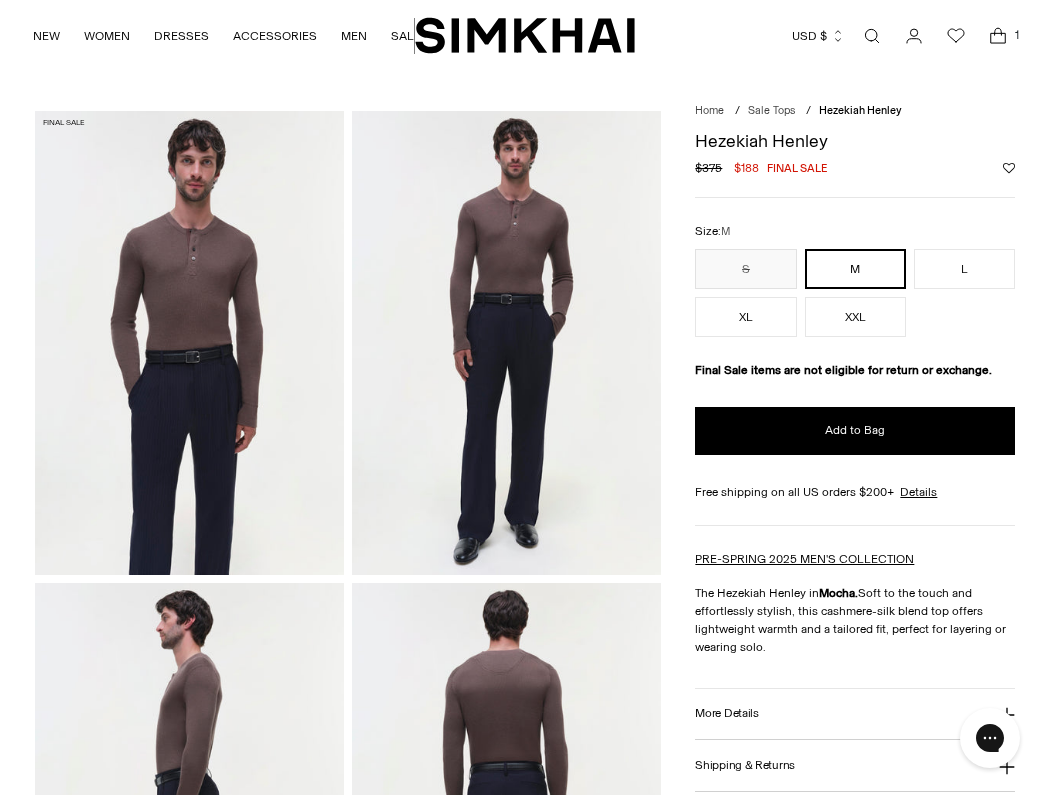 click at bounding box center (189, 343) 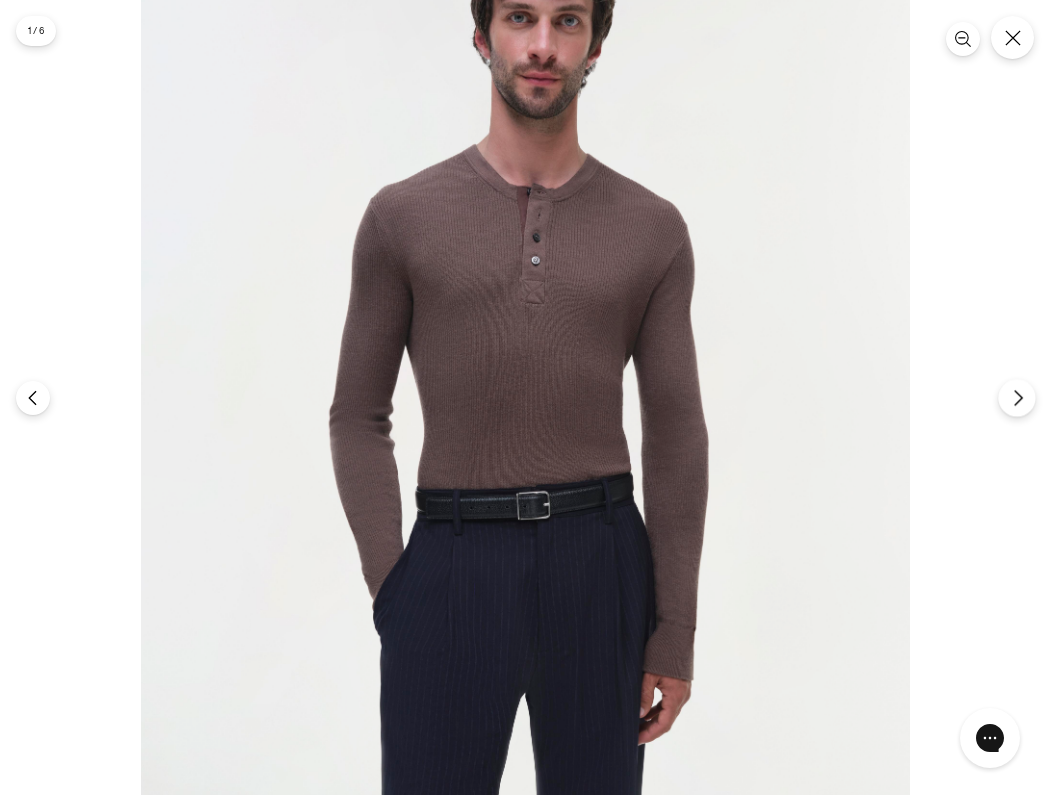 click at bounding box center (1016, 397) 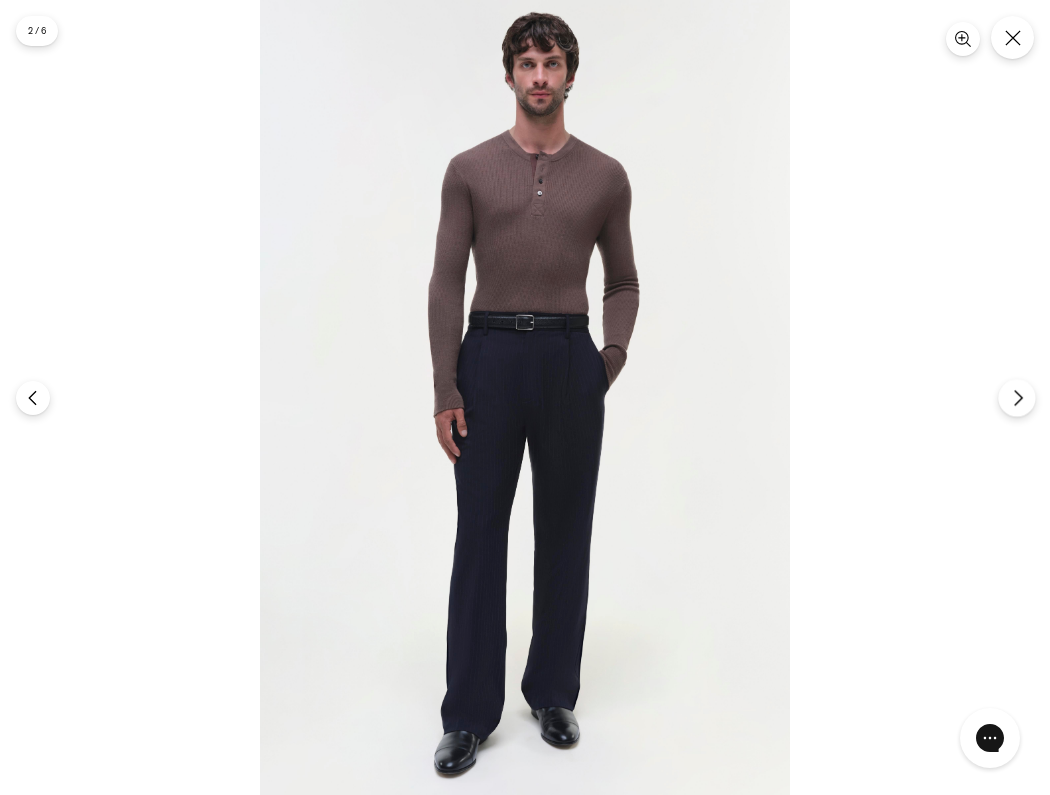 click at bounding box center [1016, 397] 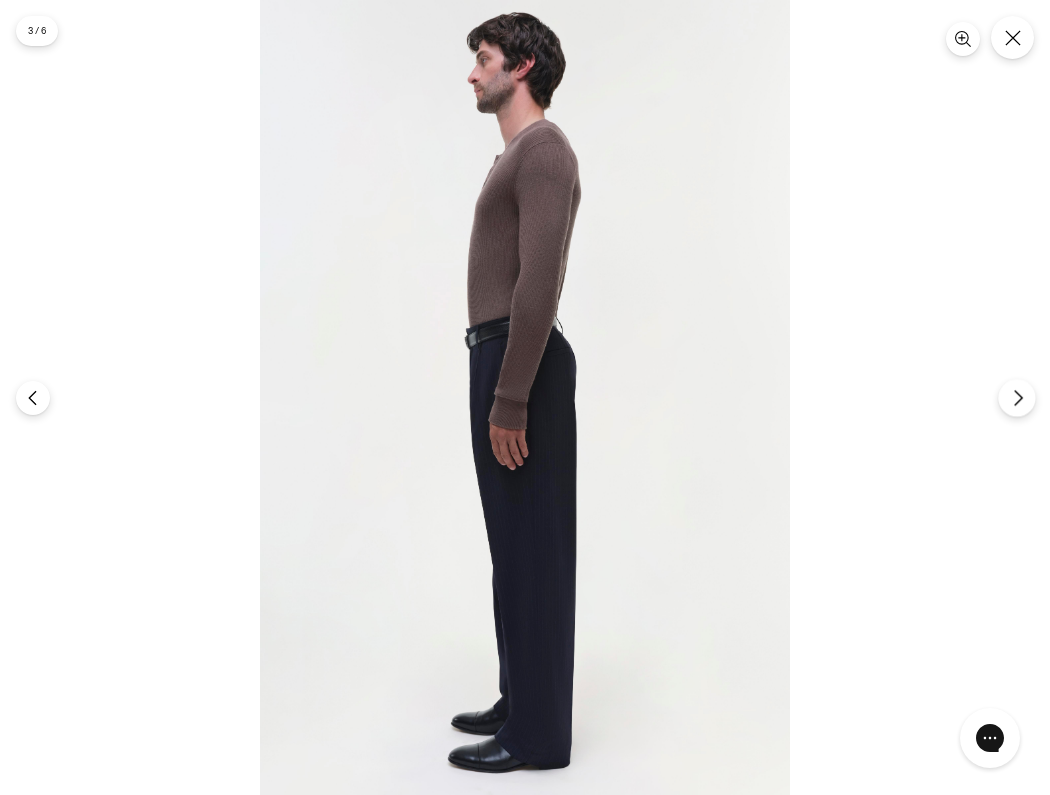 click at bounding box center (1016, 397) 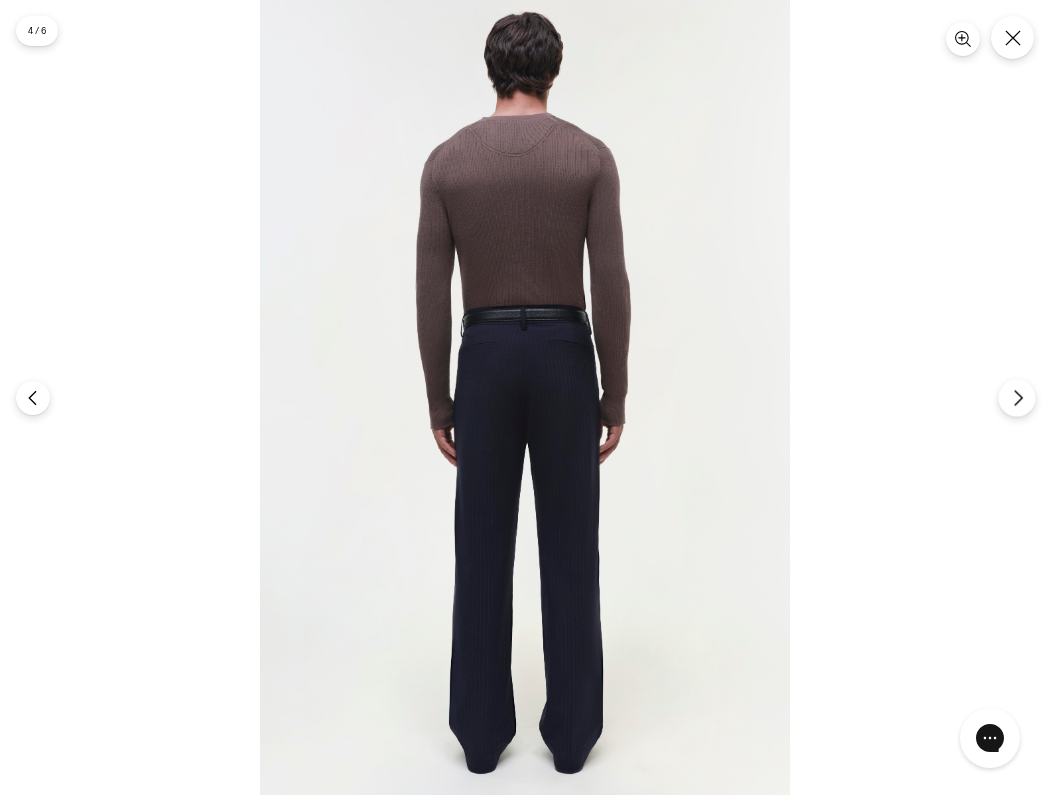 click at bounding box center [1016, 397] 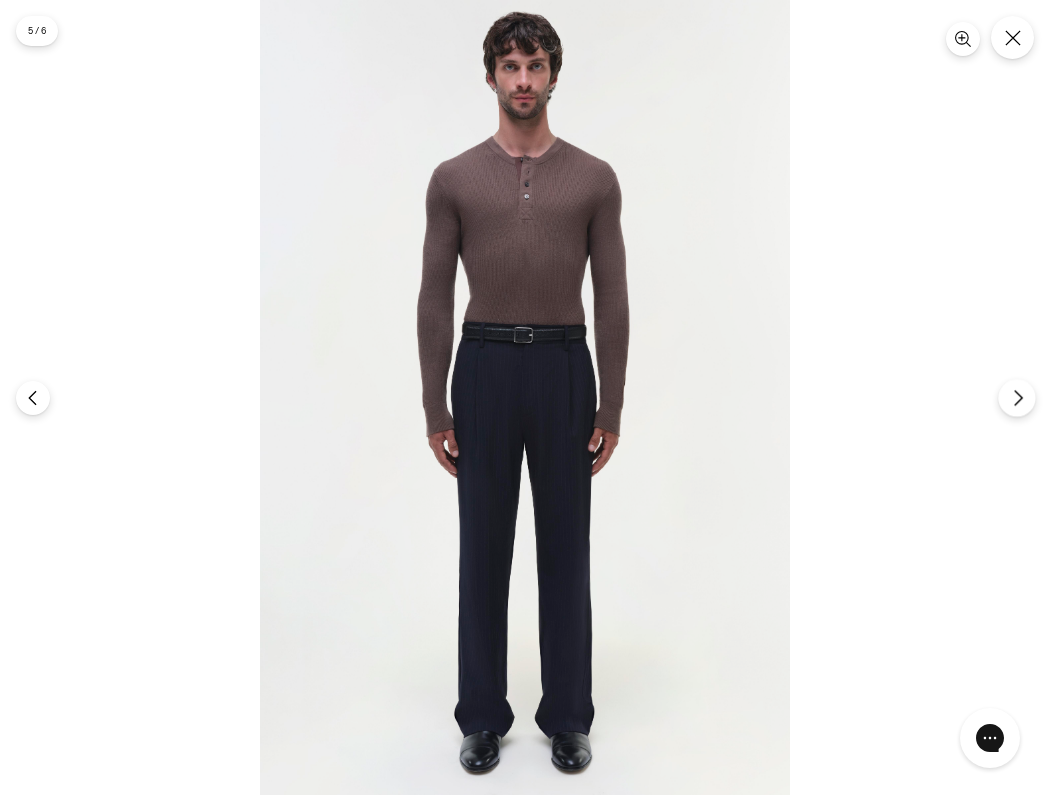 click at bounding box center [1016, 397] 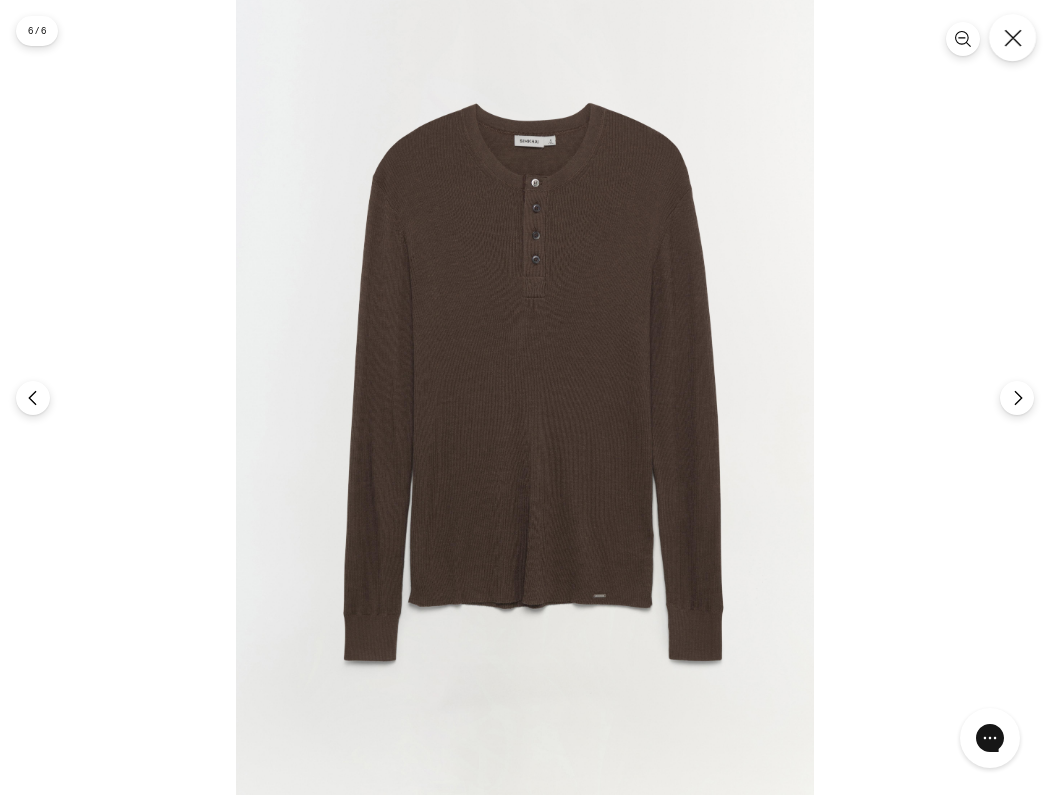 click 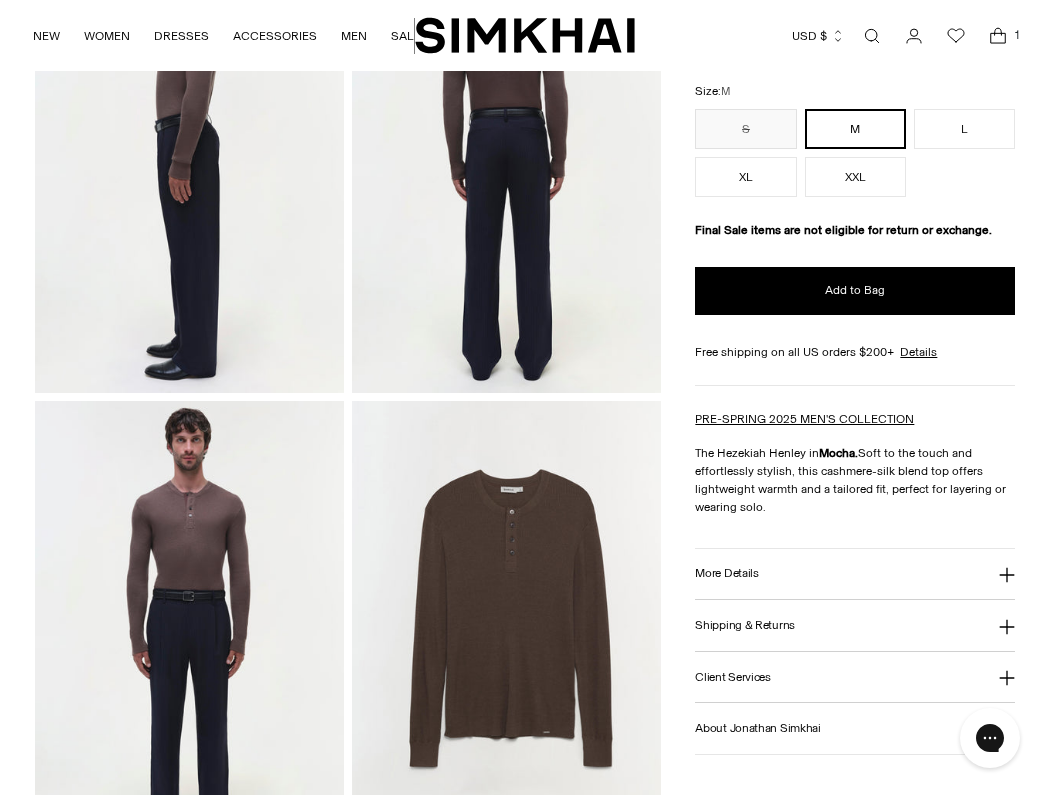 scroll, scrollTop: 860, scrollLeft: 0, axis: vertical 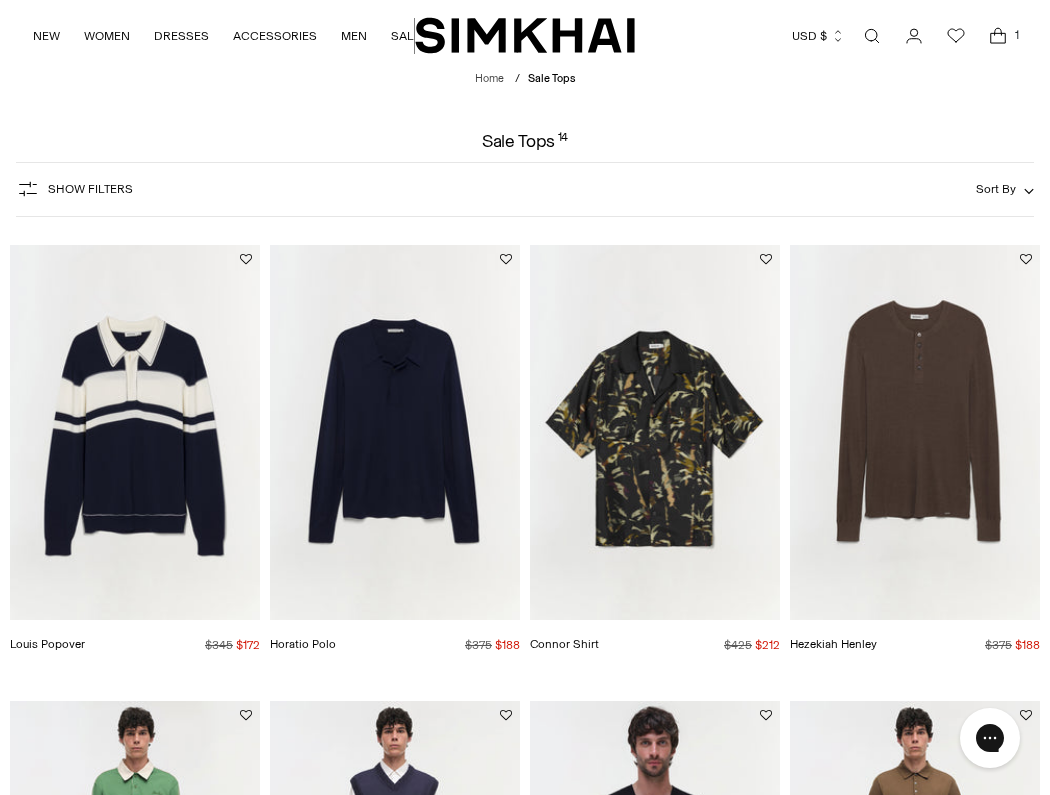 click at bounding box center [0, 0] 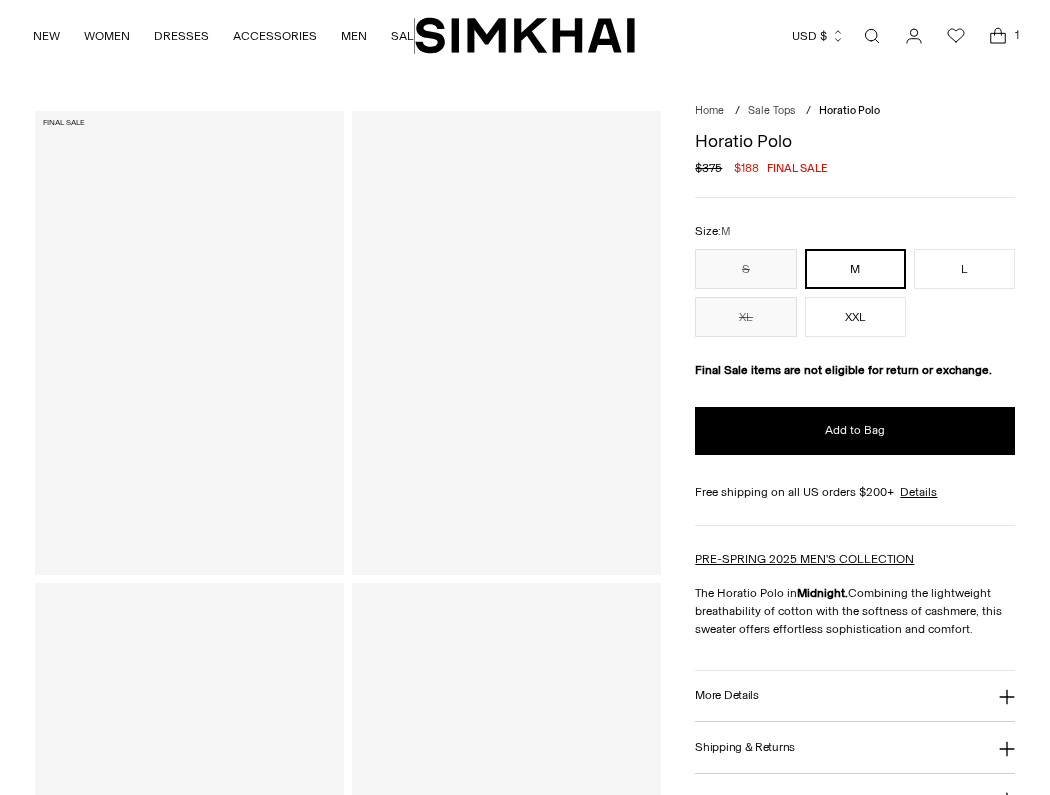 scroll, scrollTop: 0, scrollLeft: 0, axis: both 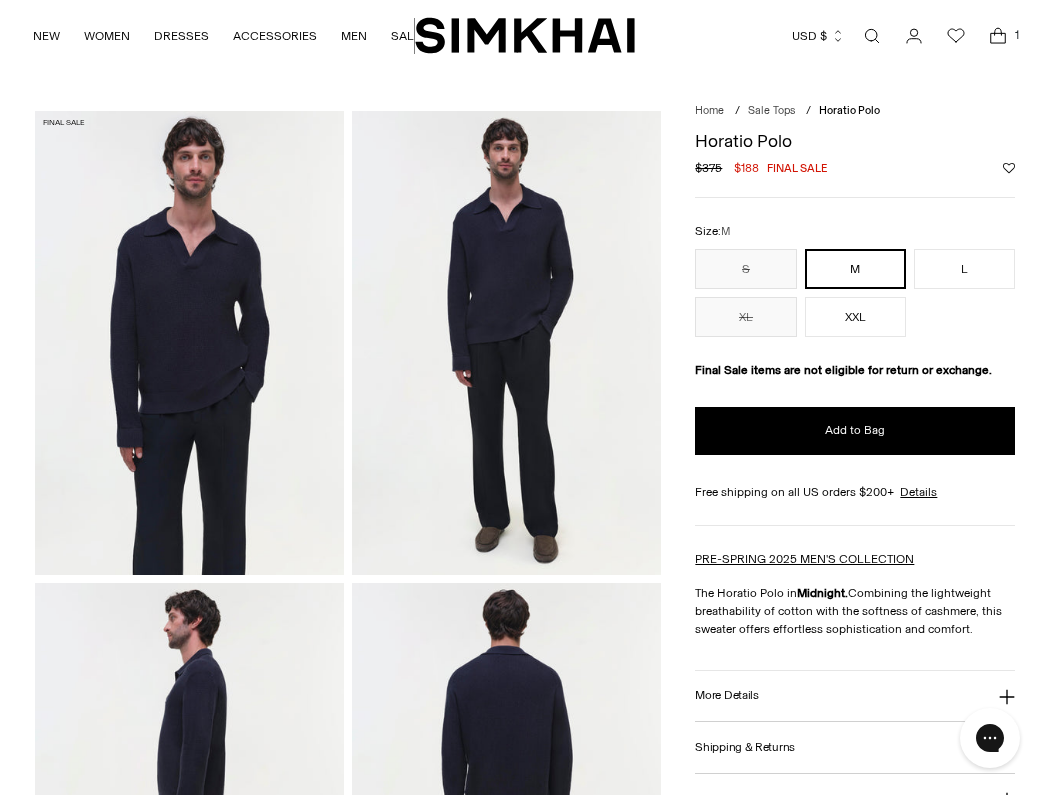 click at bounding box center (189, 343) 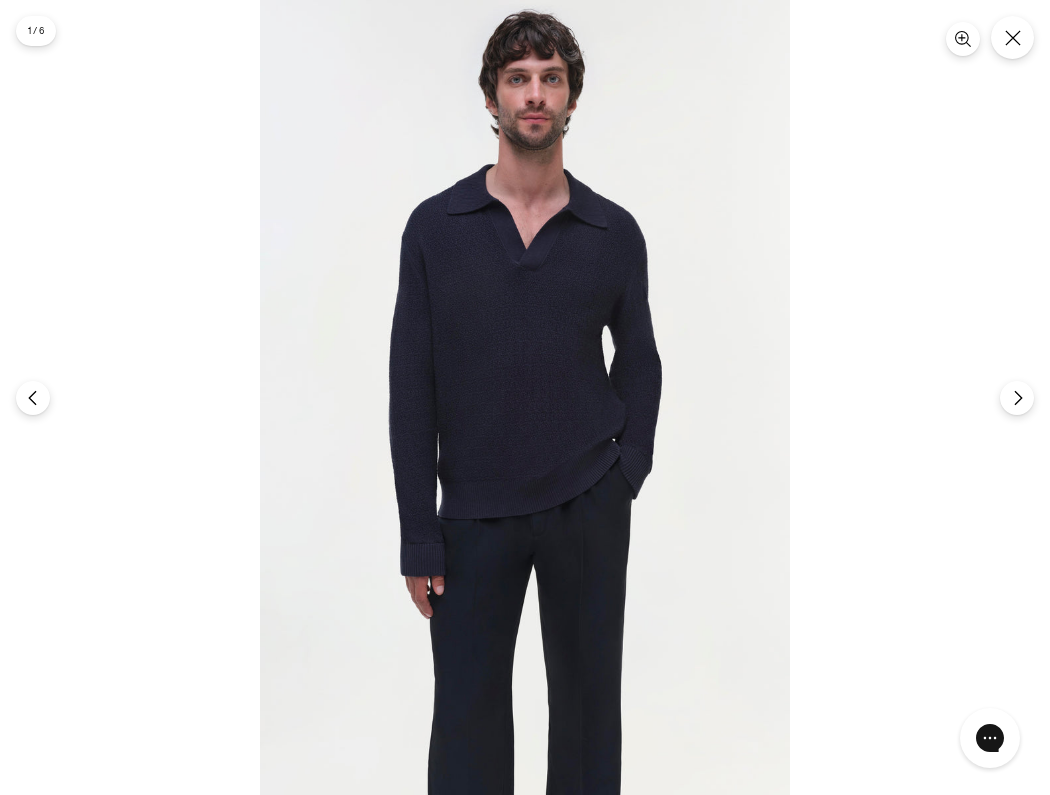 click at bounding box center [525, 397] 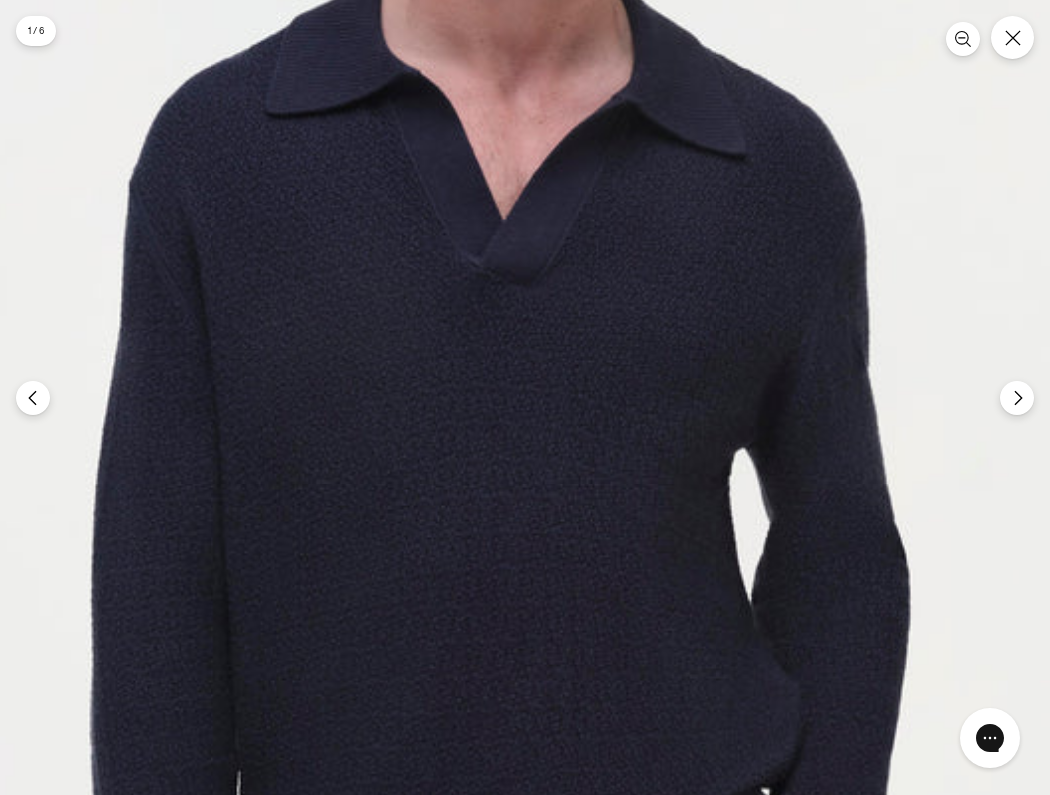click at bounding box center (499, 664) 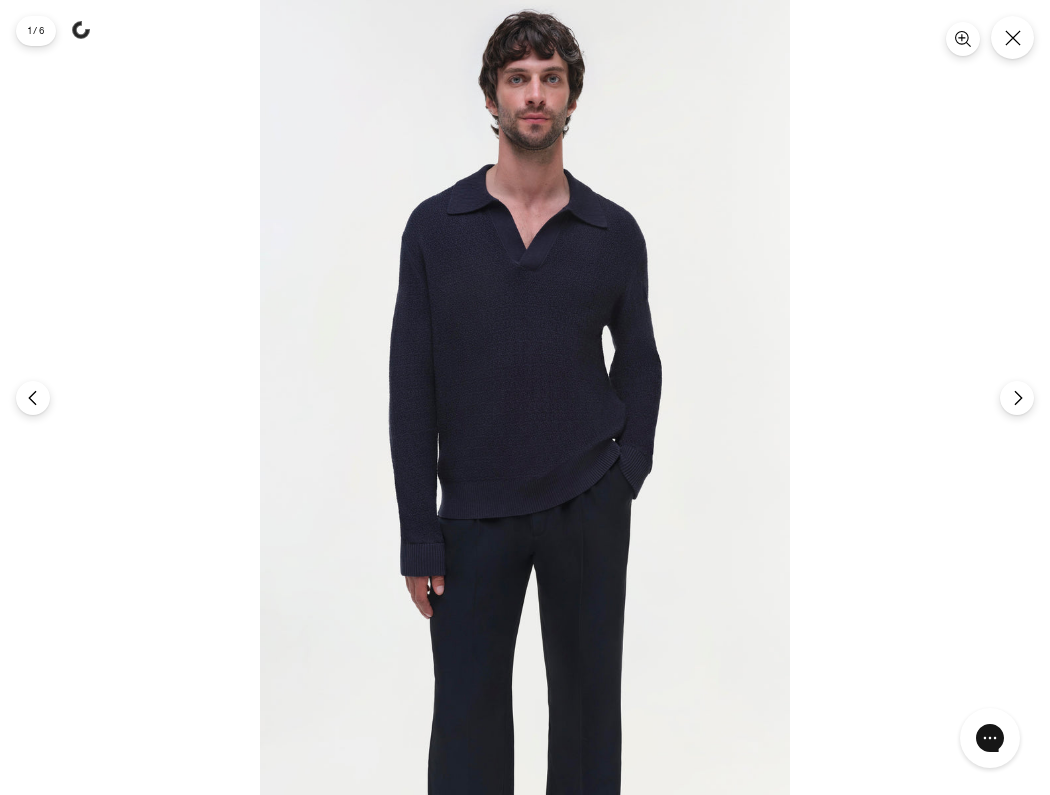 click at bounding box center [525, 397] 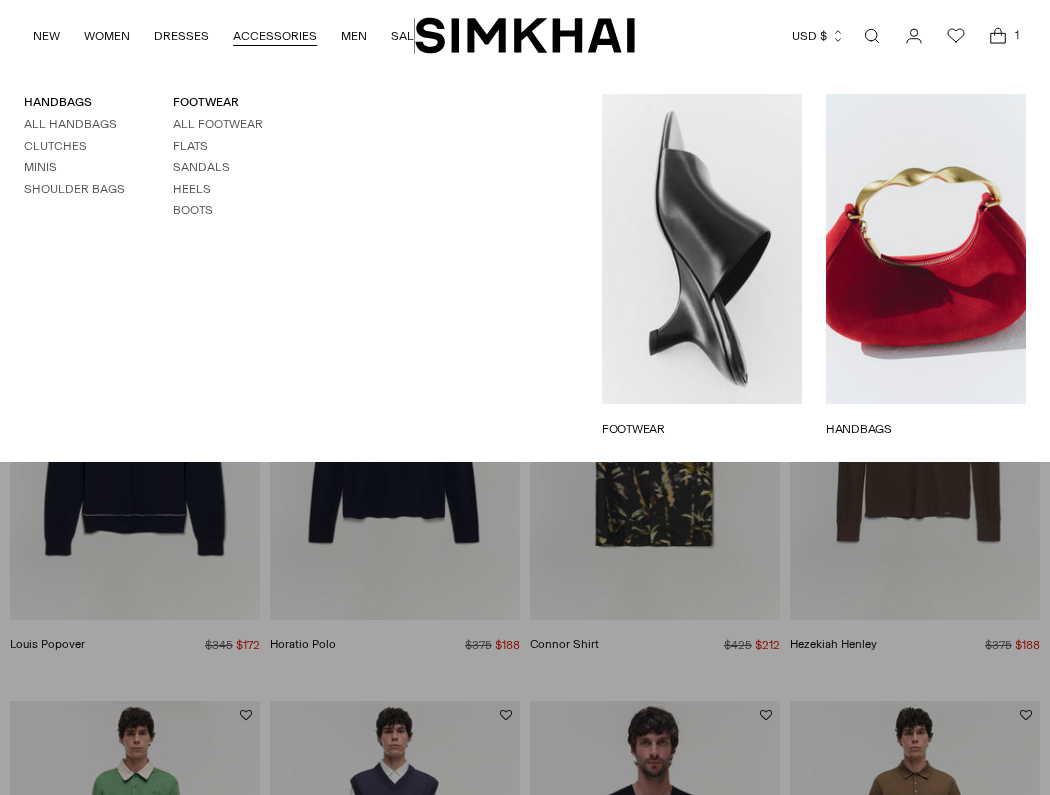 scroll, scrollTop: 0, scrollLeft: 0, axis: both 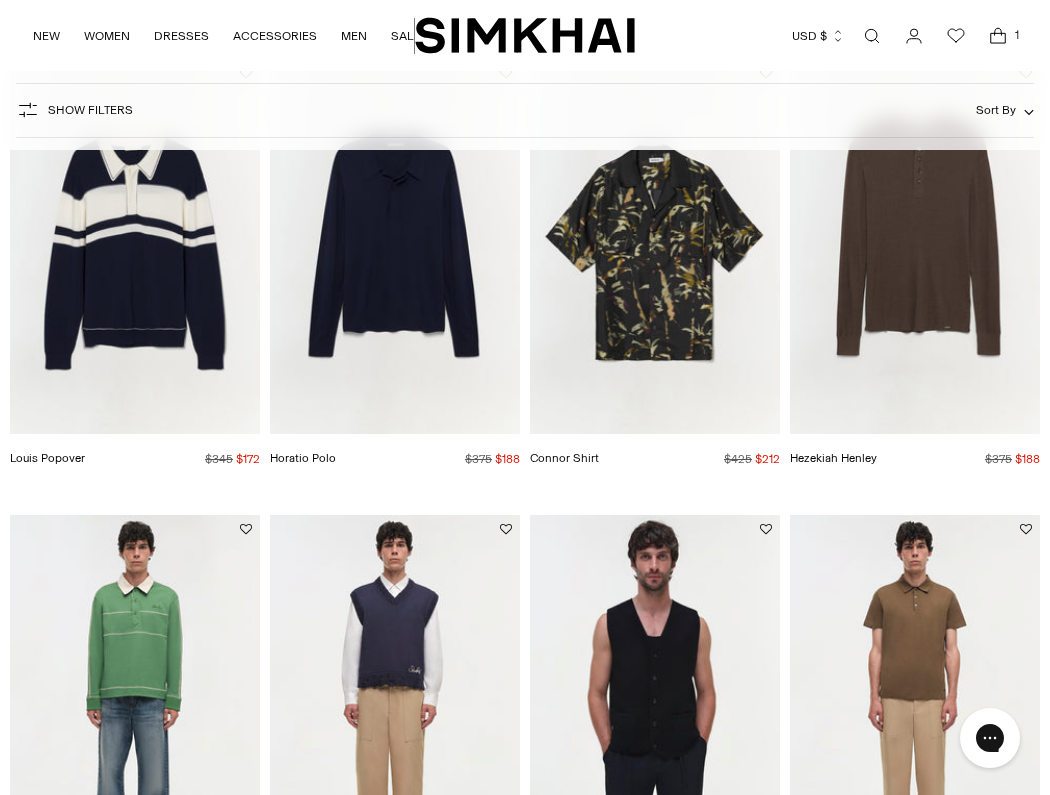click at bounding box center (0, 0) 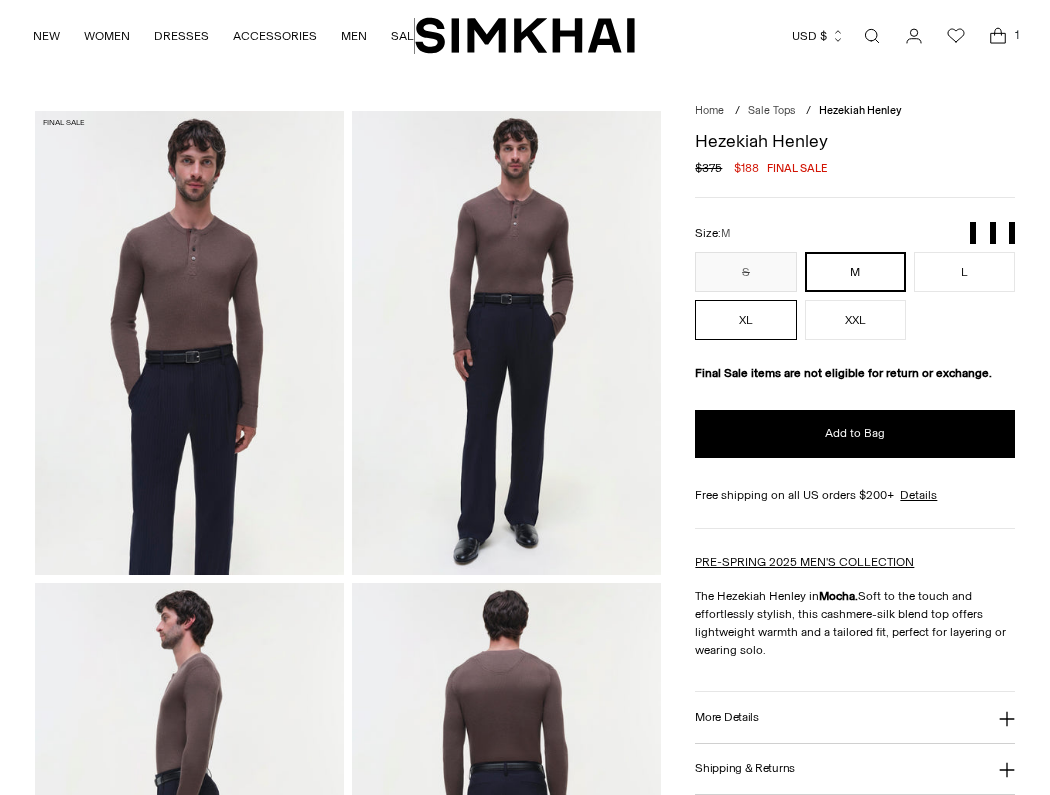 scroll, scrollTop: 0, scrollLeft: 0, axis: both 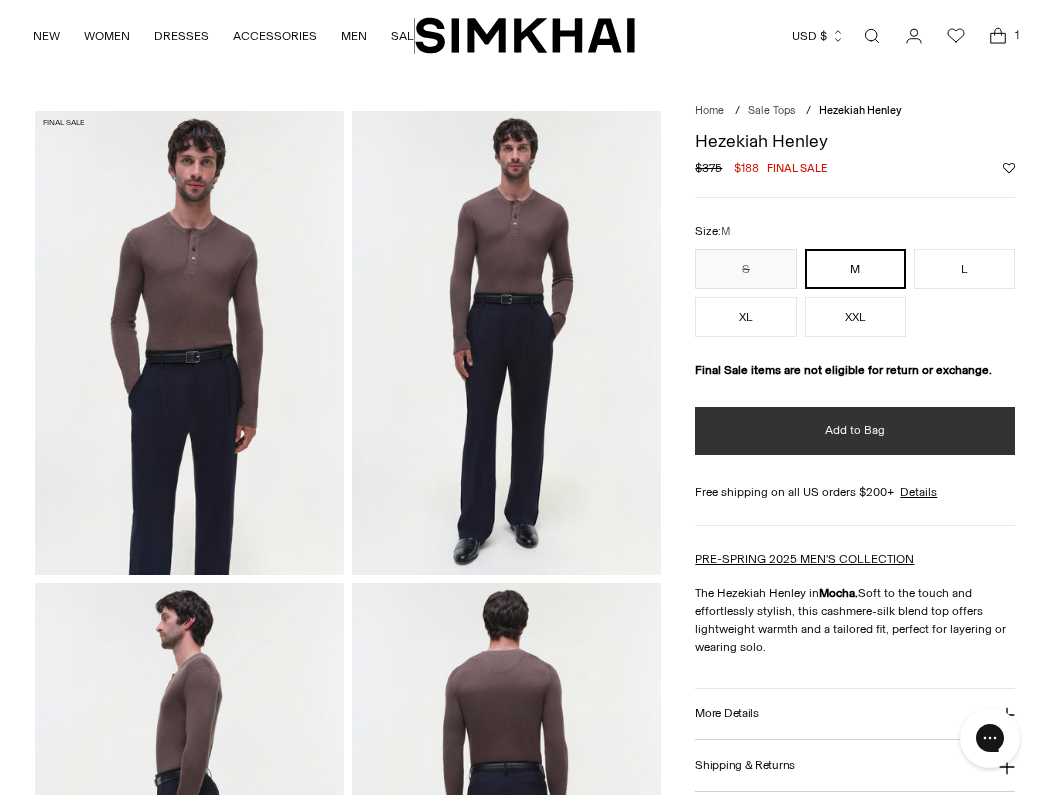 click on "Add to Bag" at bounding box center [855, 430] 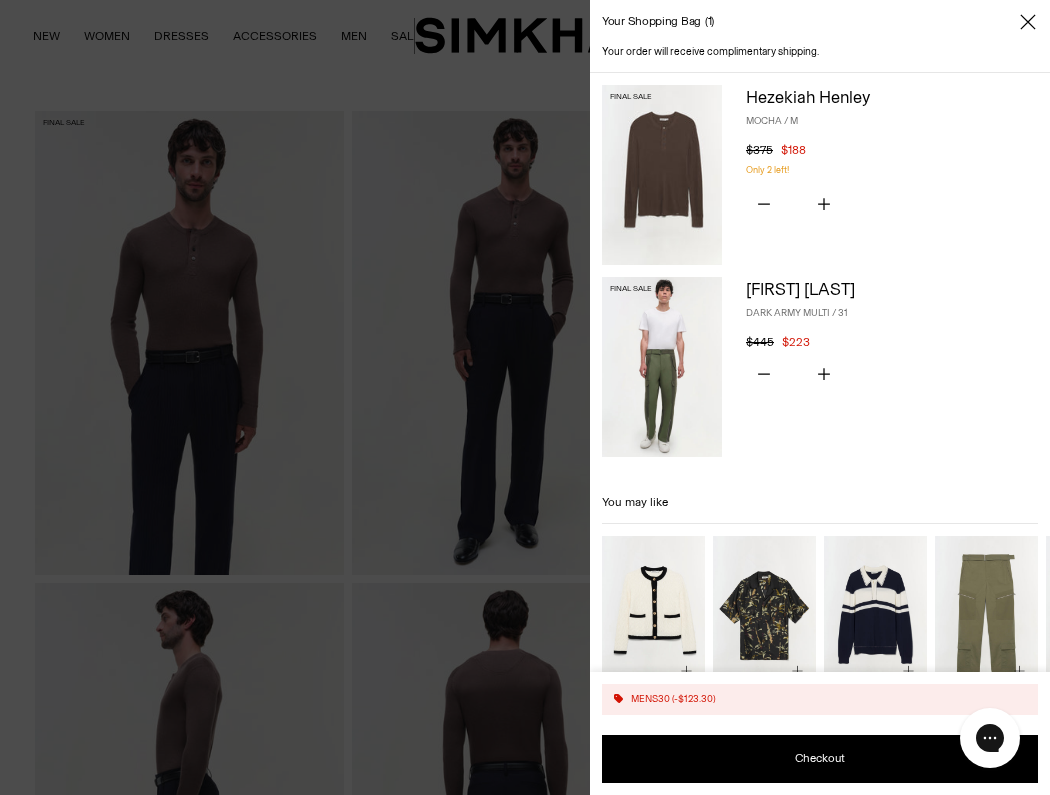 click at bounding box center [662, 367] 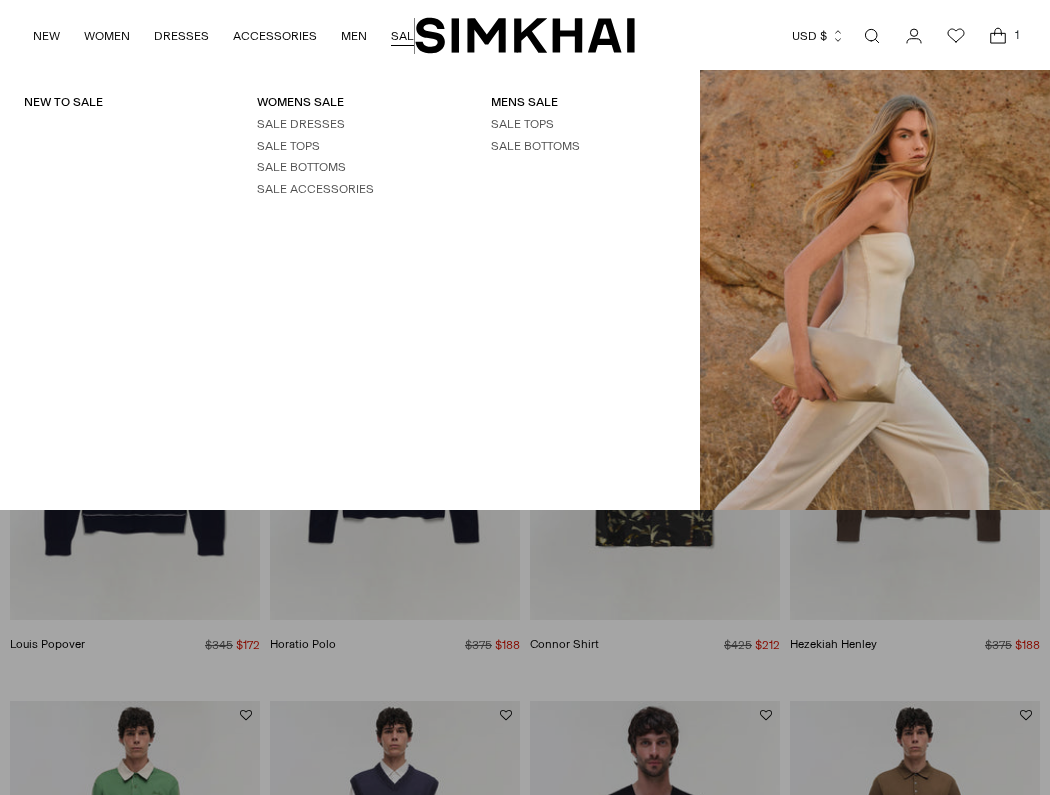 scroll, scrollTop: 0, scrollLeft: 0, axis: both 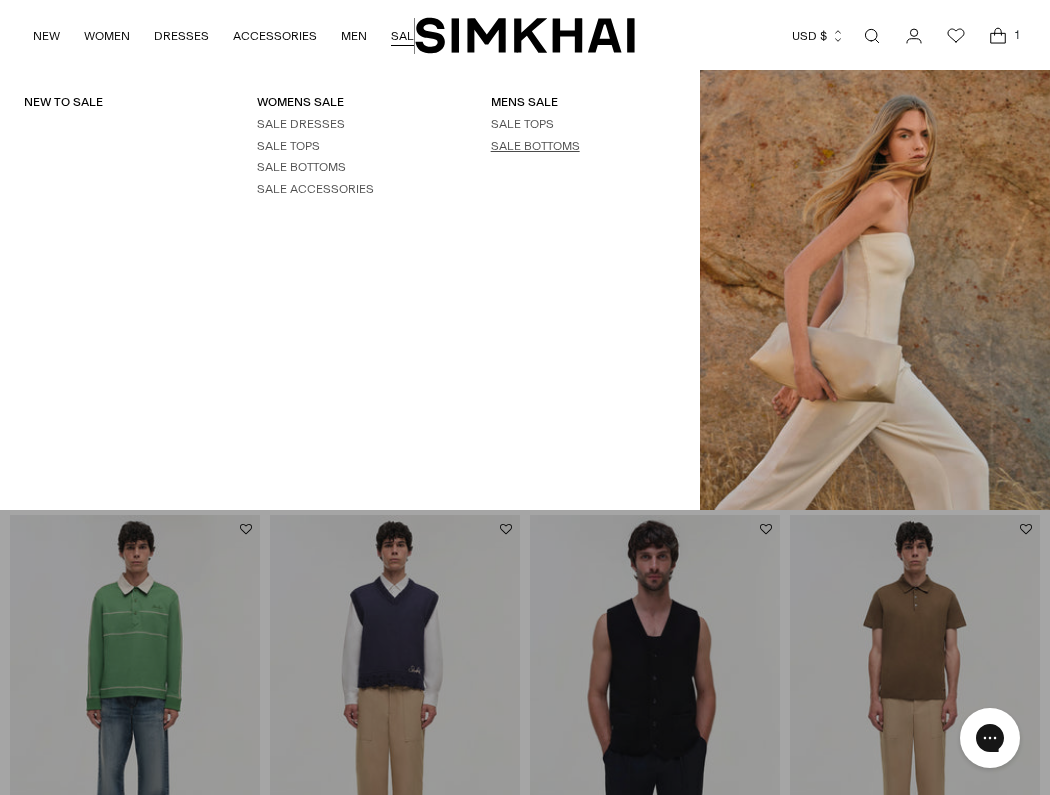 click on "SALE BOTTOMS" at bounding box center [535, 146] 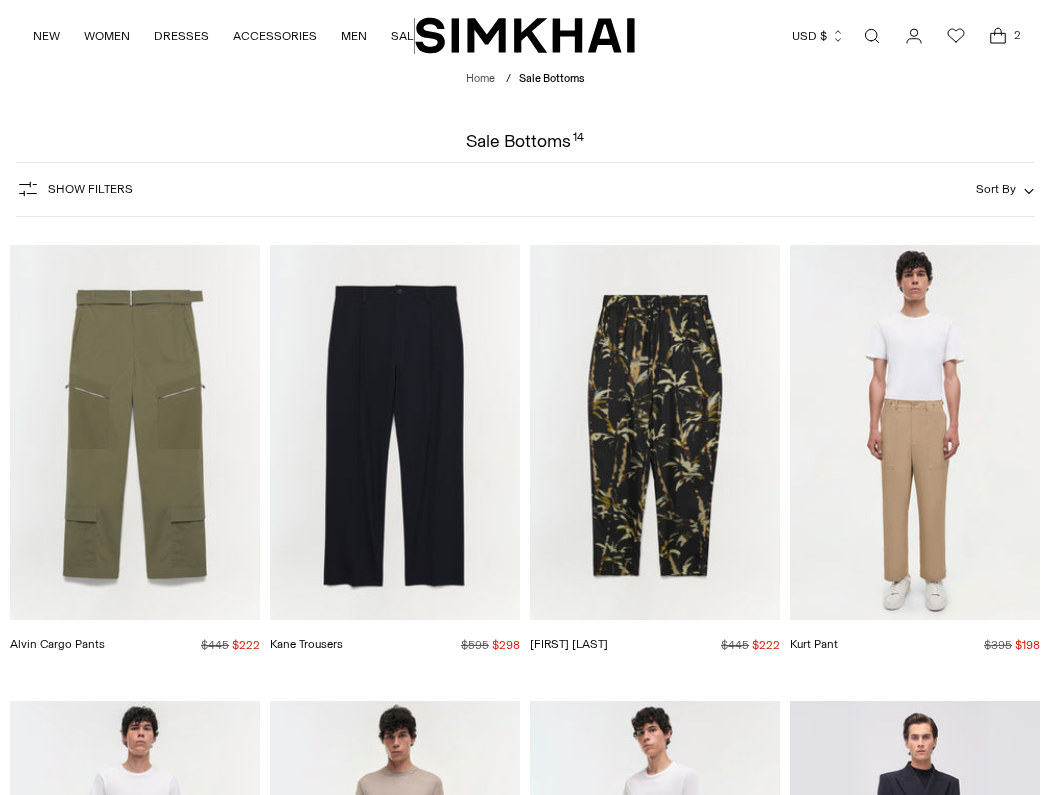scroll, scrollTop: 0, scrollLeft: 0, axis: both 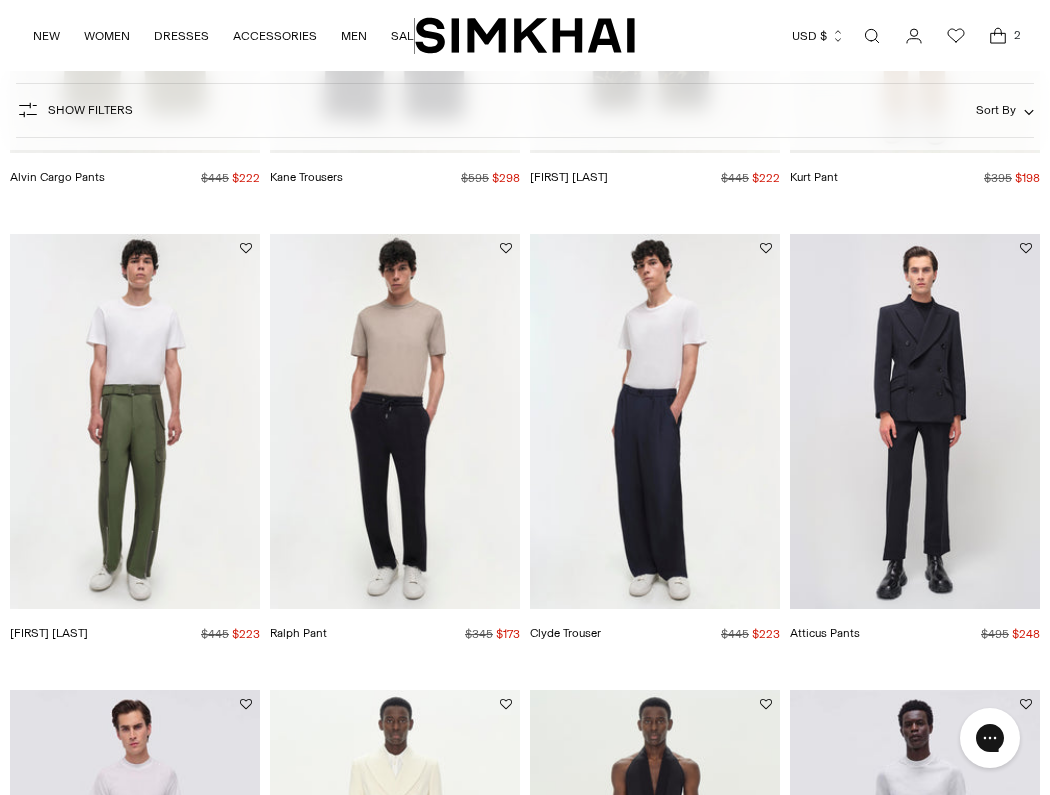 click at bounding box center [0, 0] 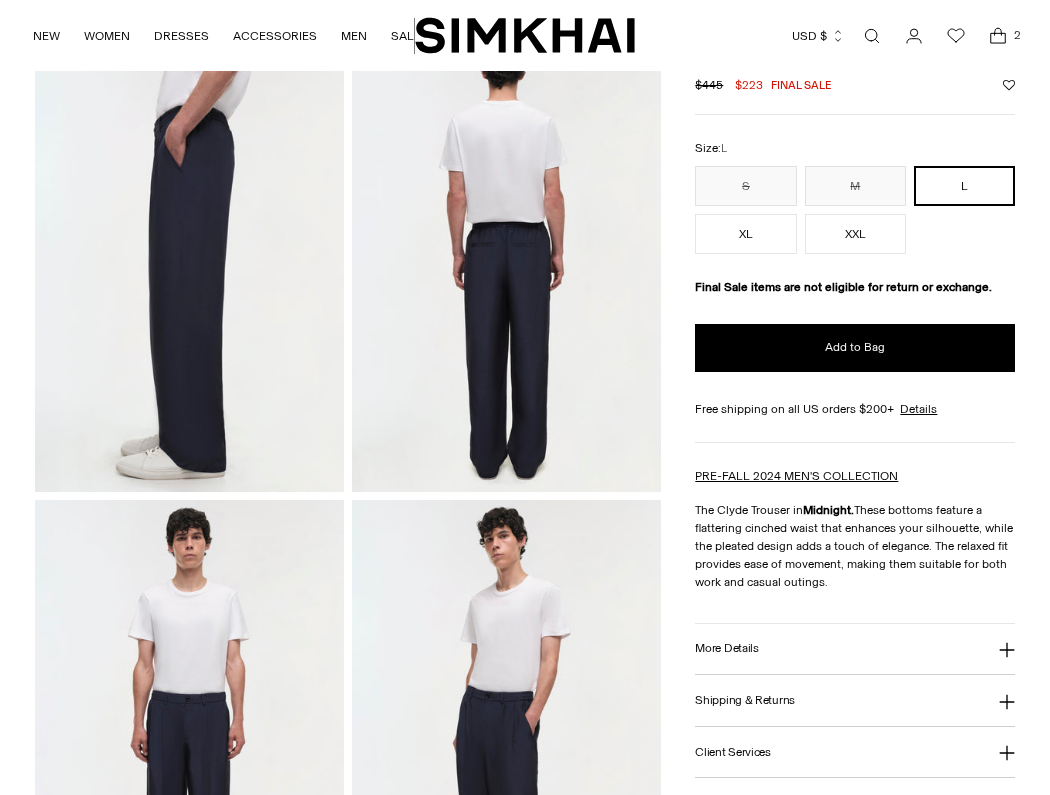 scroll, scrollTop: 214, scrollLeft: 0, axis: vertical 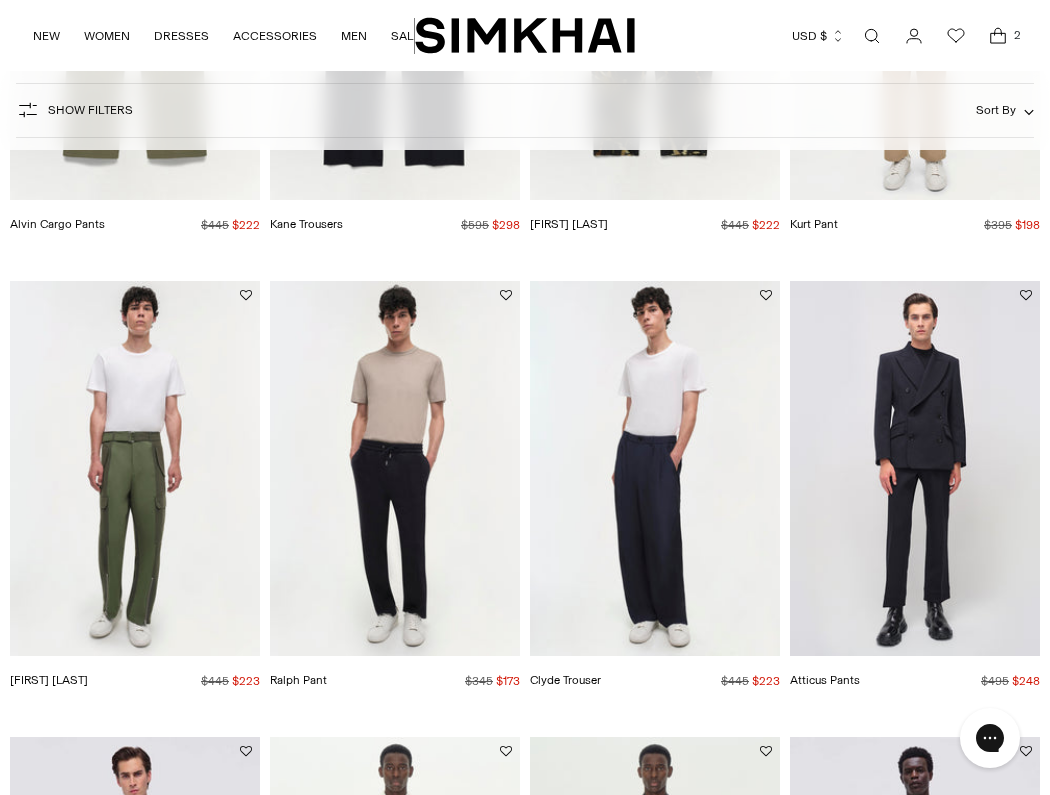 click at bounding box center [0, 0] 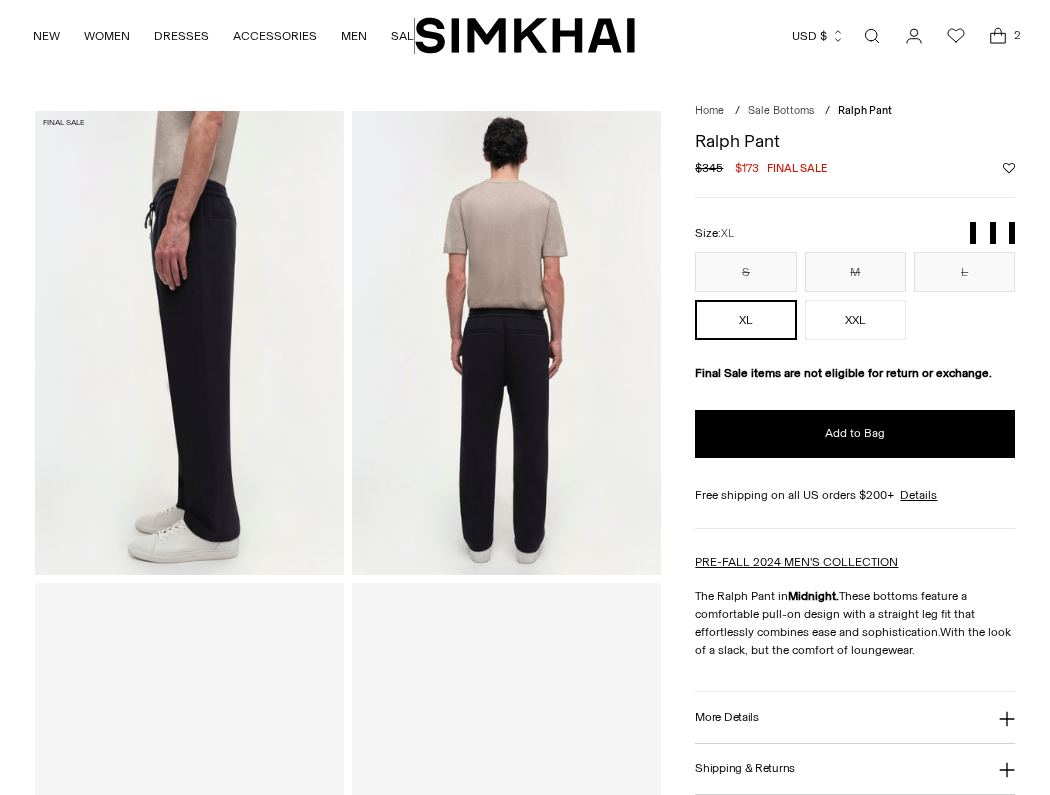scroll, scrollTop: 0, scrollLeft: 0, axis: both 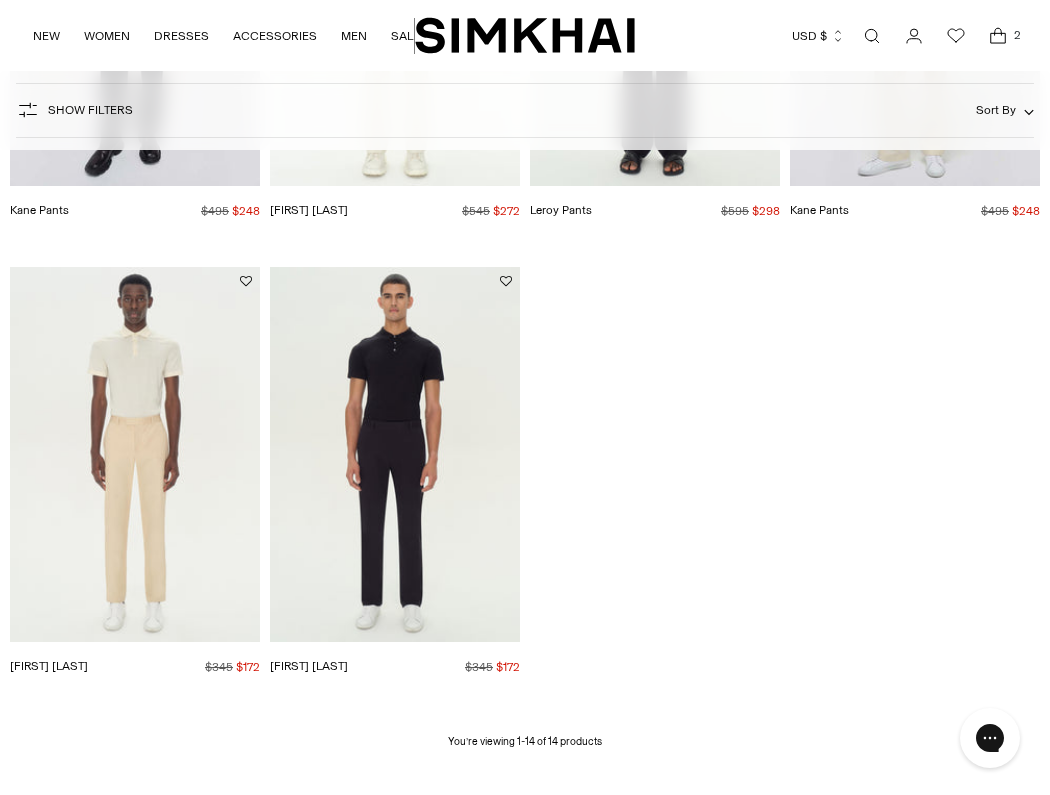 click at bounding box center (0, 0) 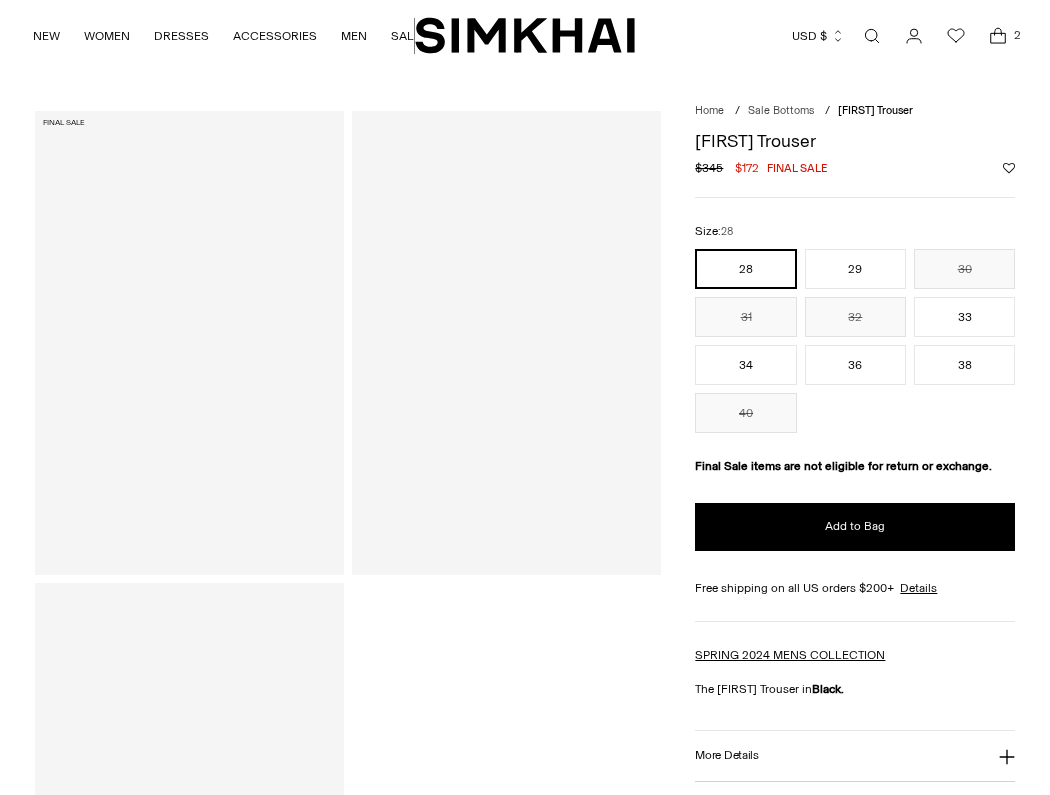 scroll, scrollTop: 0, scrollLeft: 0, axis: both 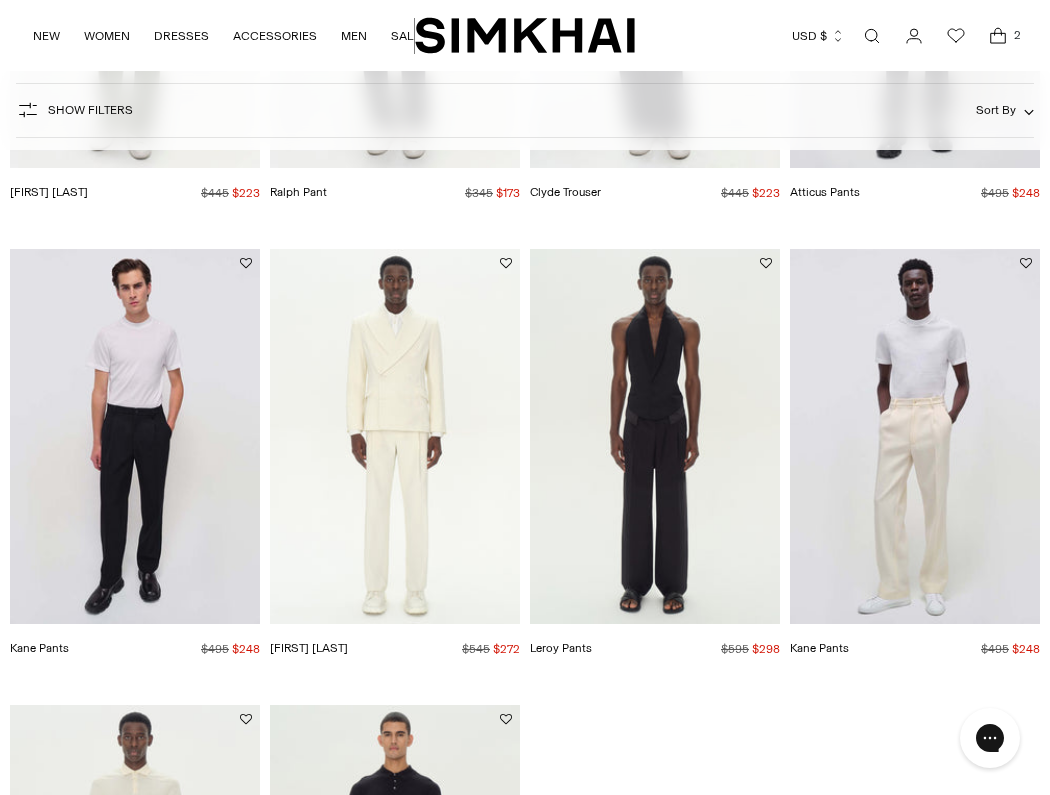 click at bounding box center [0, 0] 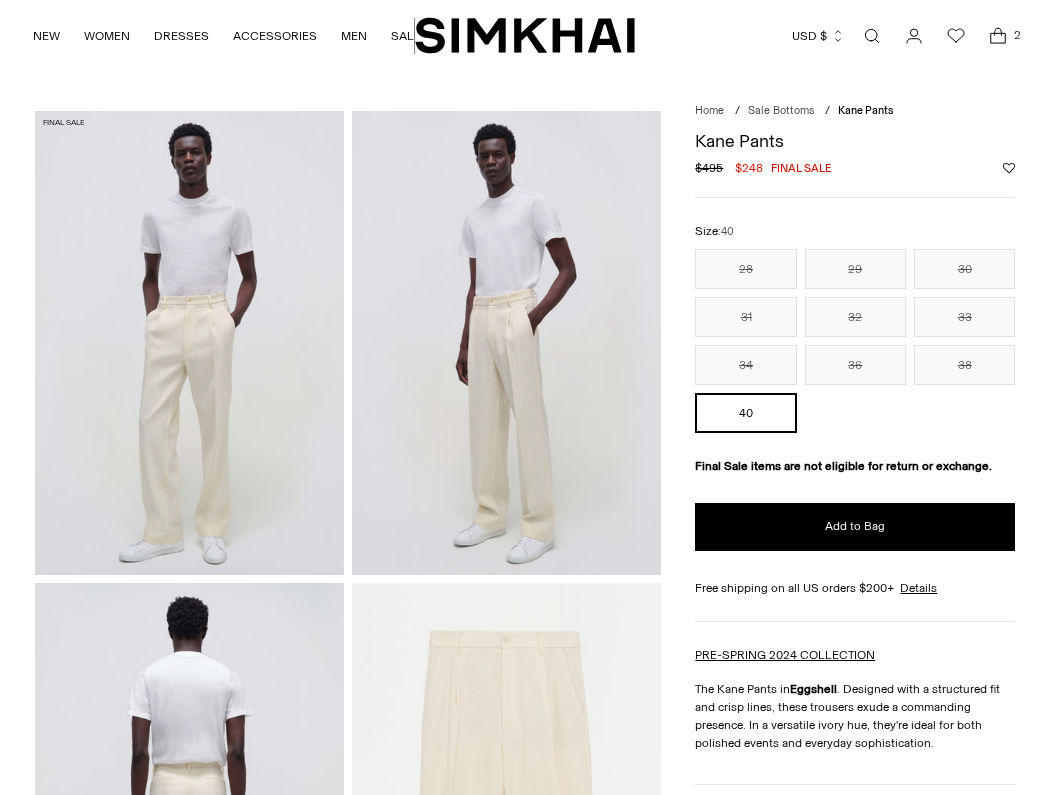scroll, scrollTop: 0, scrollLeft: 0, axis: both 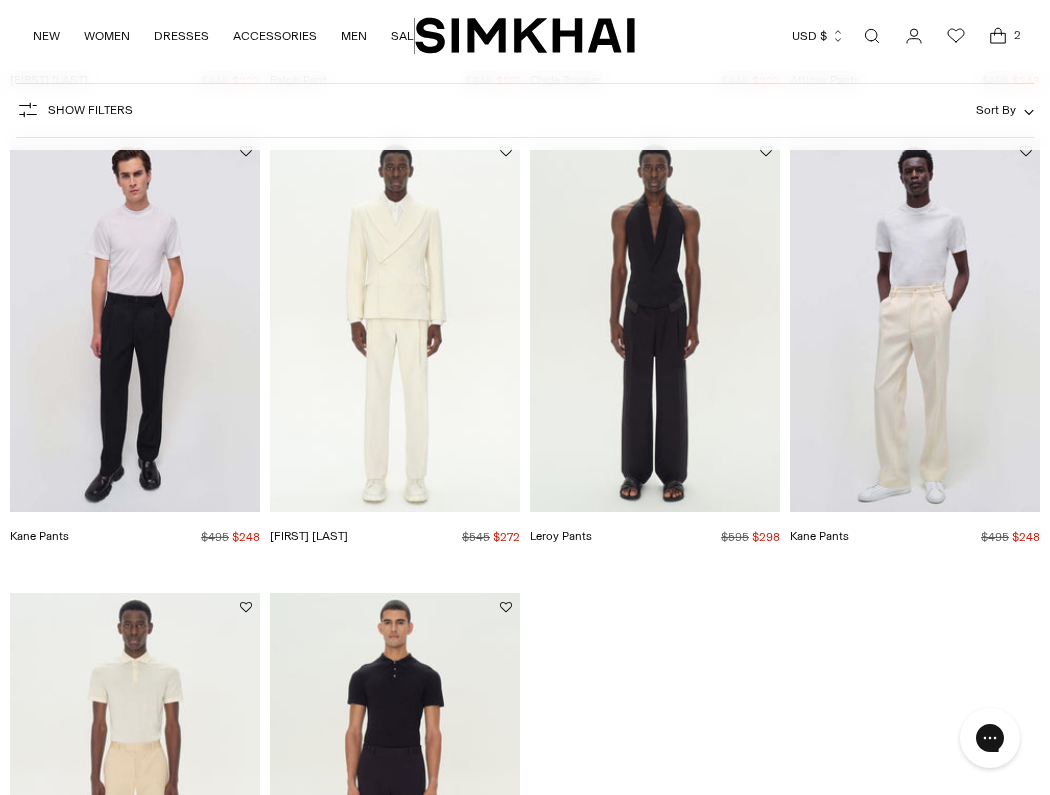 click at bounding box center (0, 0) 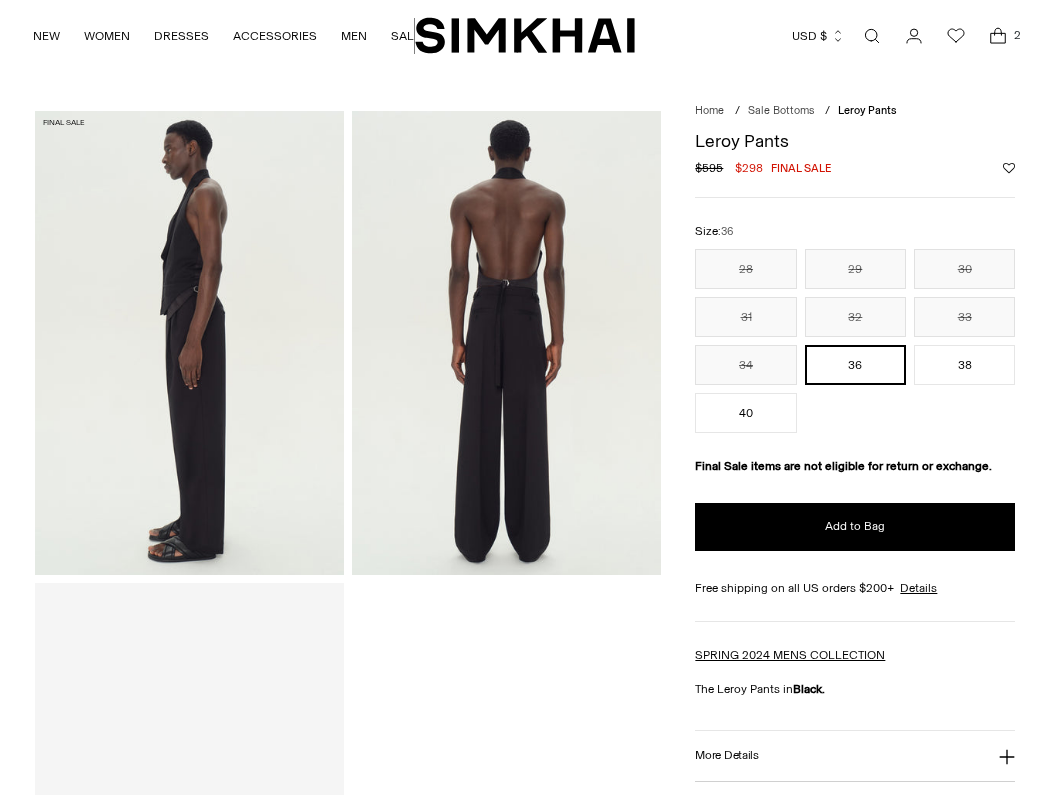 scroll, scrollTop: 0, scrollLeft: 0, axis: both 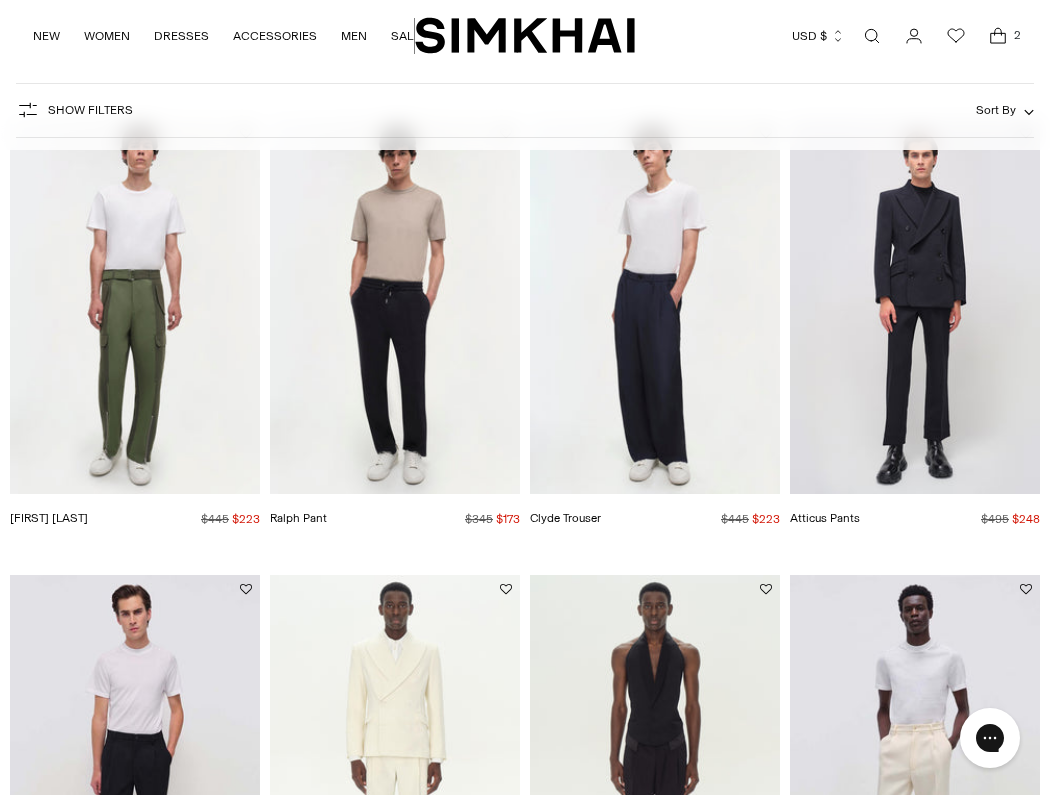 click at bounding box center (0, 0) 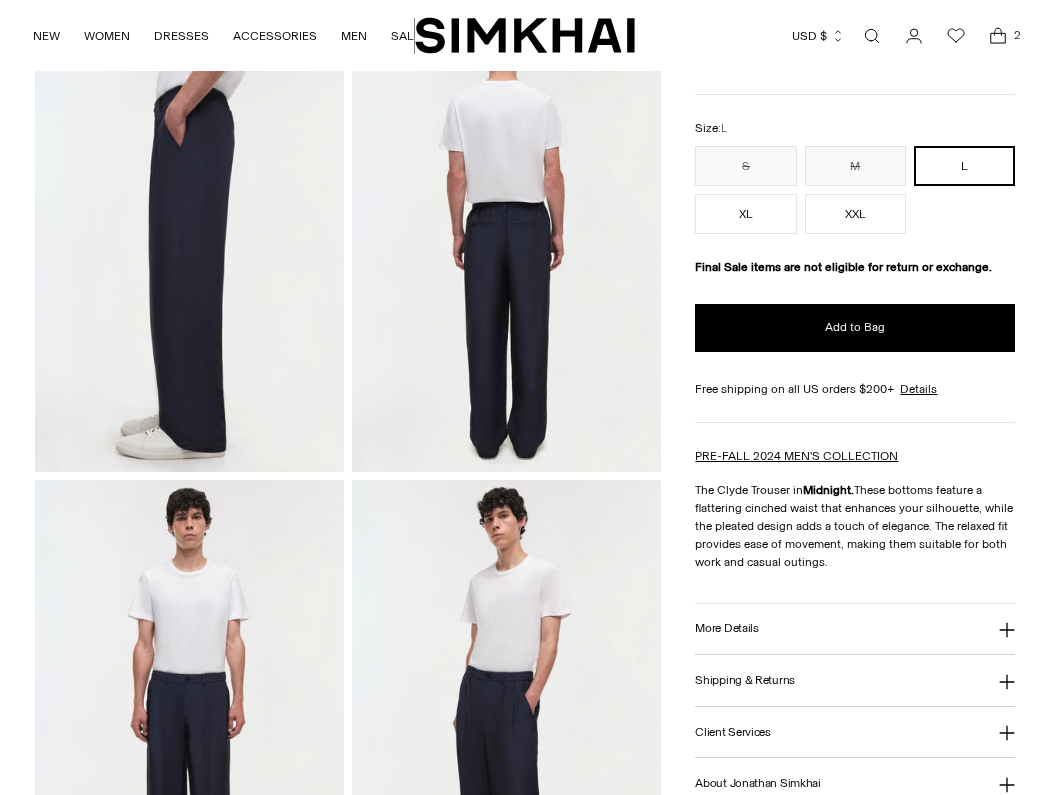 scroll, scrollTop: 165, scrollLeft: 0, axis: vertical 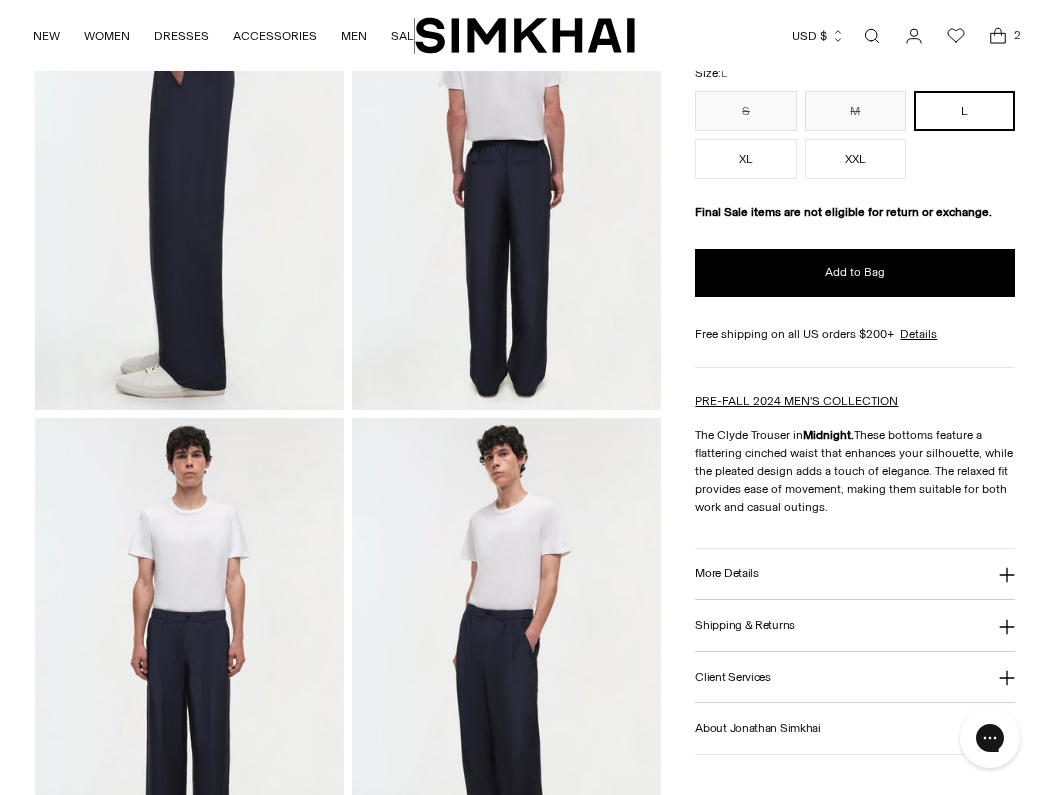 click on "More Details" at bounding box center (726, 573) 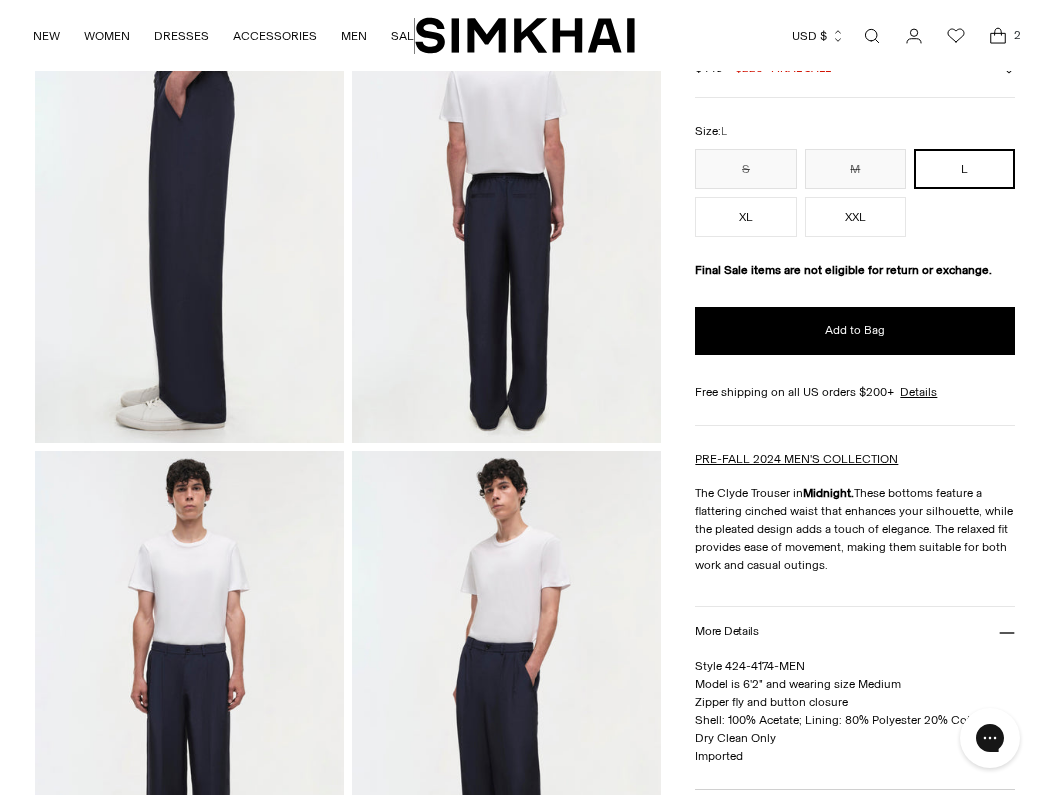 scroll, scrollTop: 134, scrollLeft: 0, axis: vertical 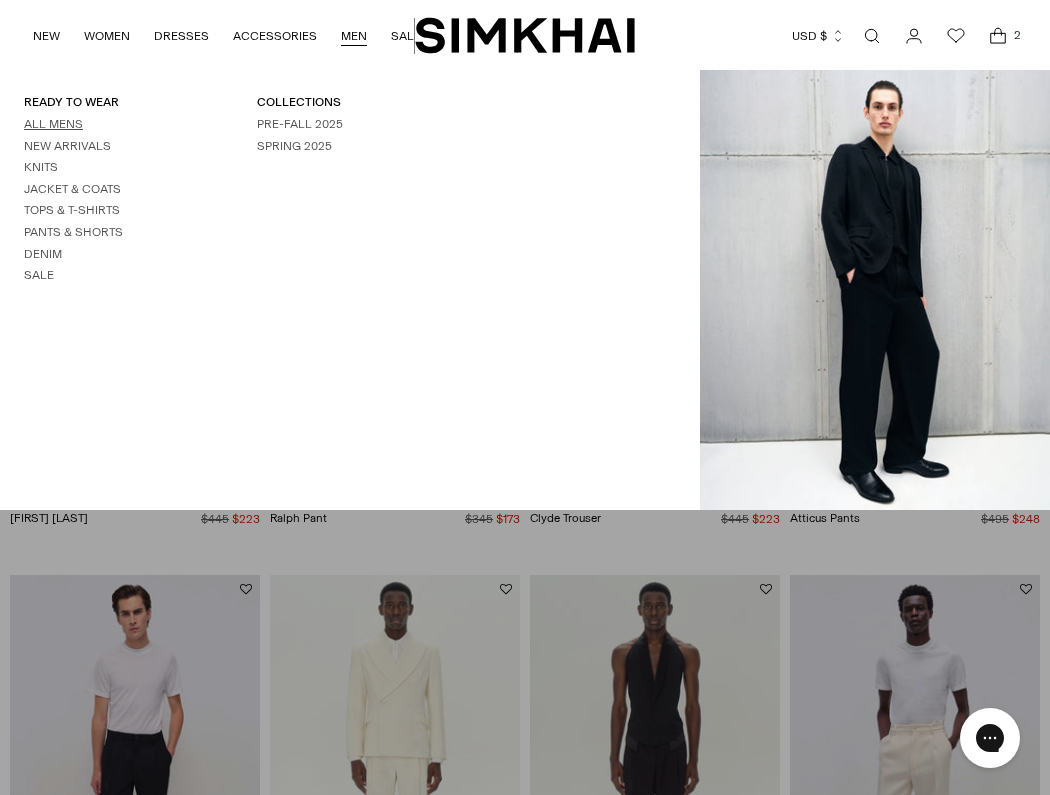 click on "All Mens" at bounding box center (53, 124) 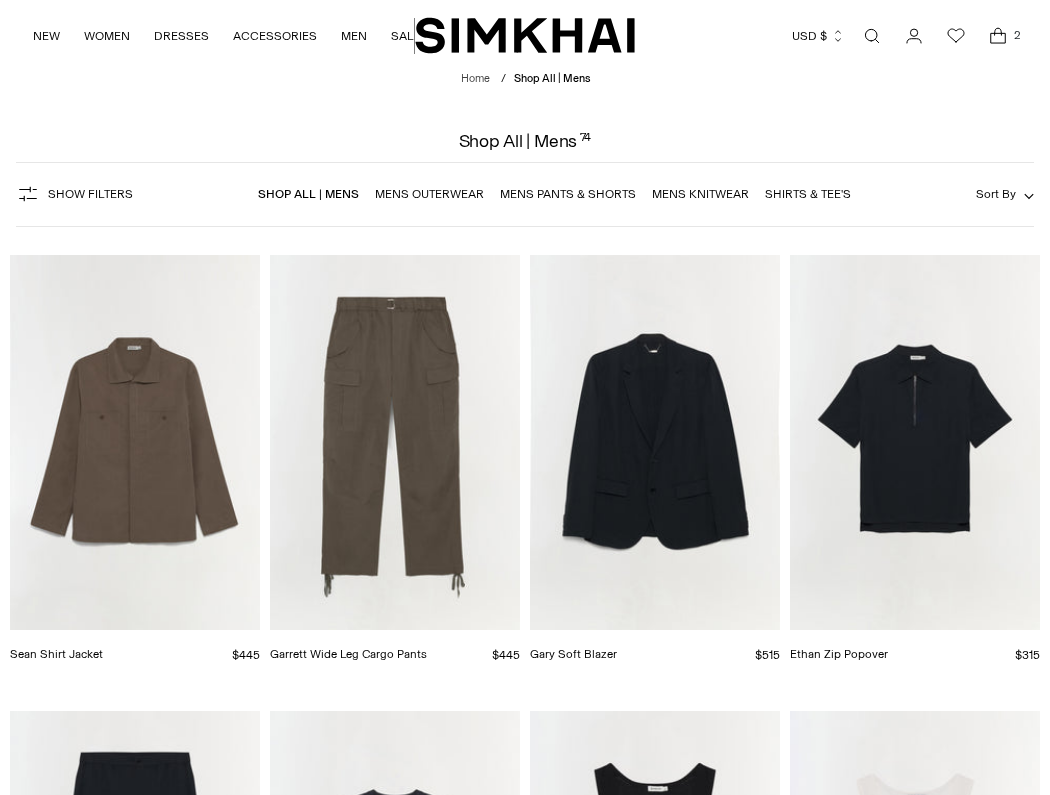 scroll, scrollTop: 0, scrollLeft: 0, axis: both 